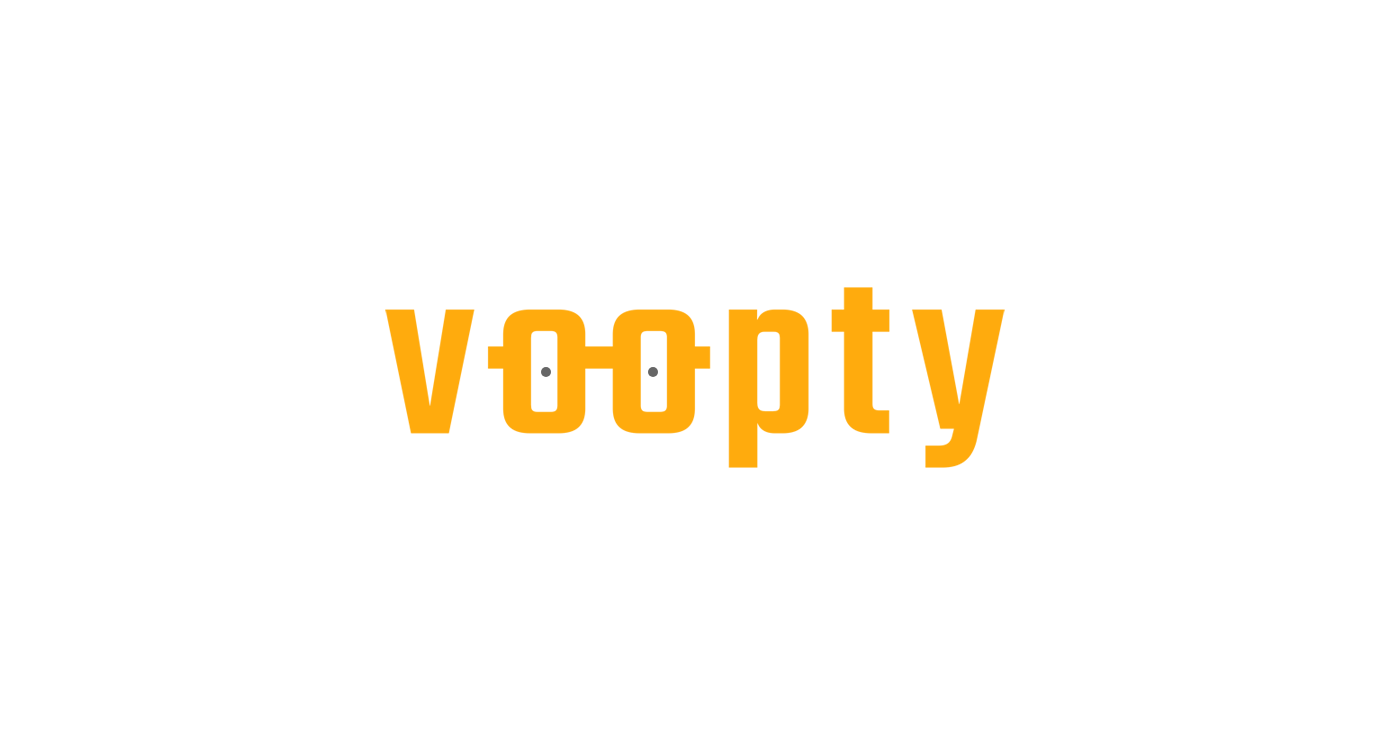 scroll, scrollTop: 0, scrollLeft: 0, axis: both 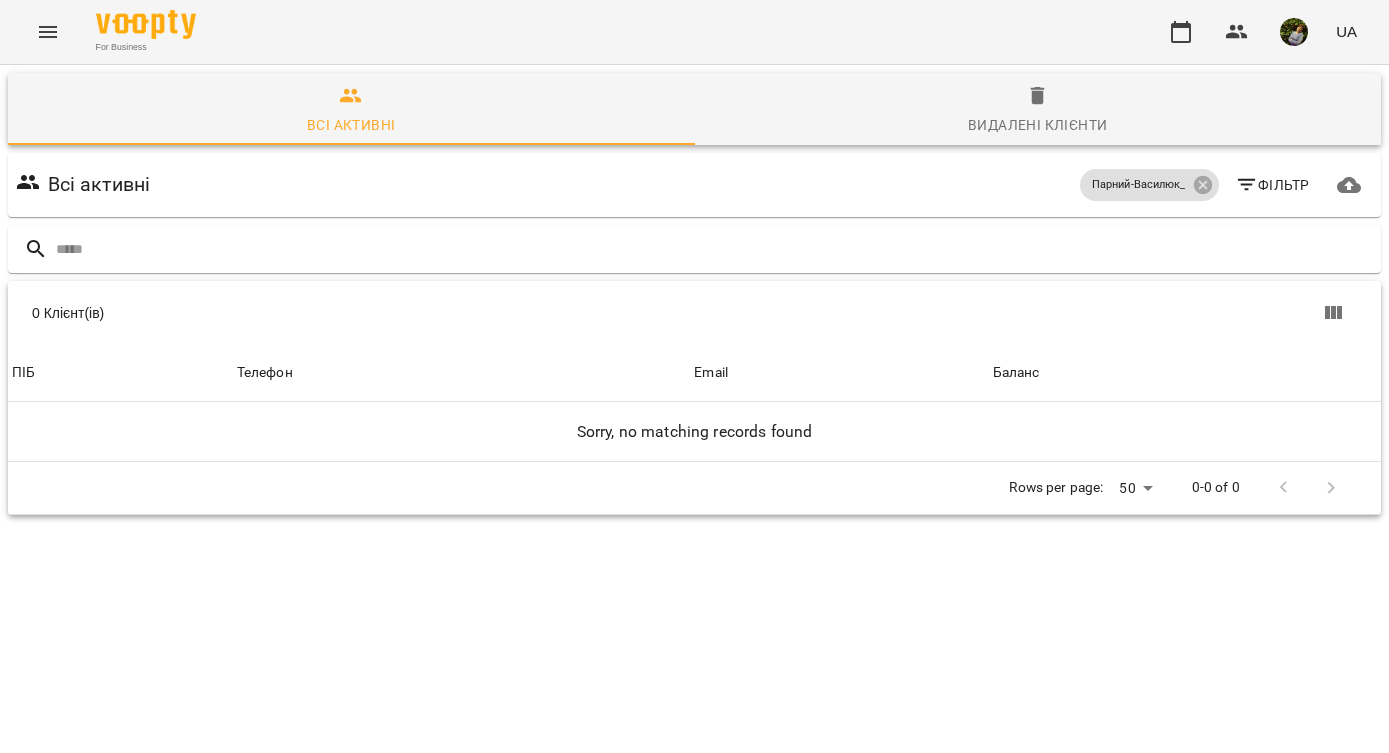 click 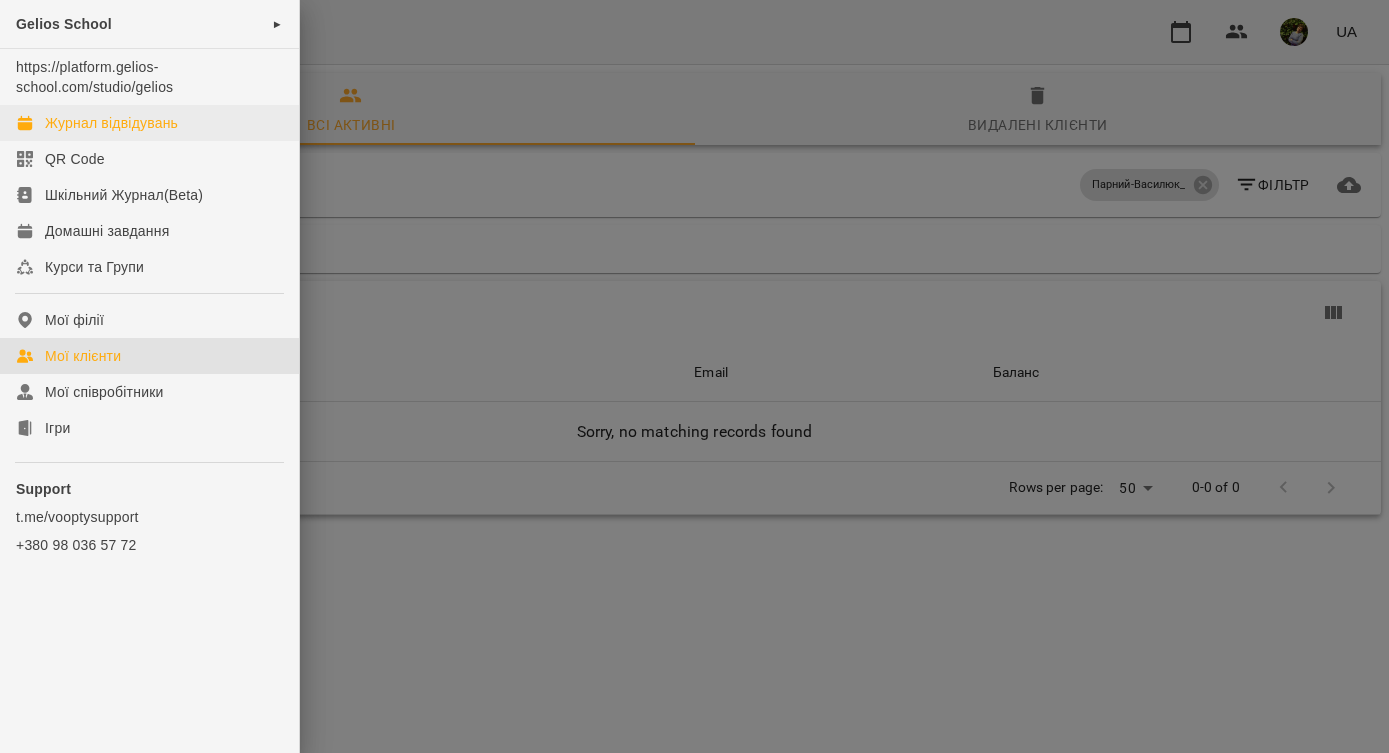 click on "Журнал відвідувань" at bounding box center (111, 123) 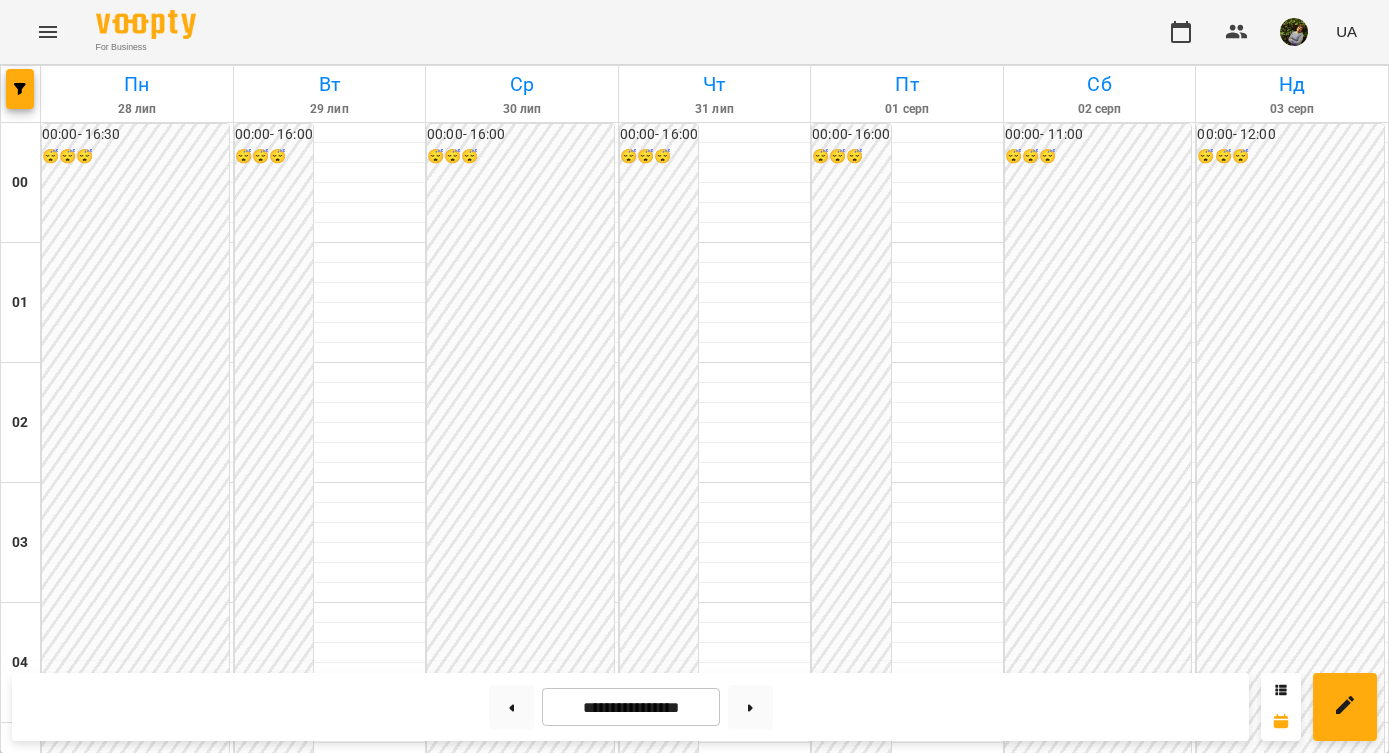 scroll, scrollTop: 1709, scrollLeft: 0, axis: vertical 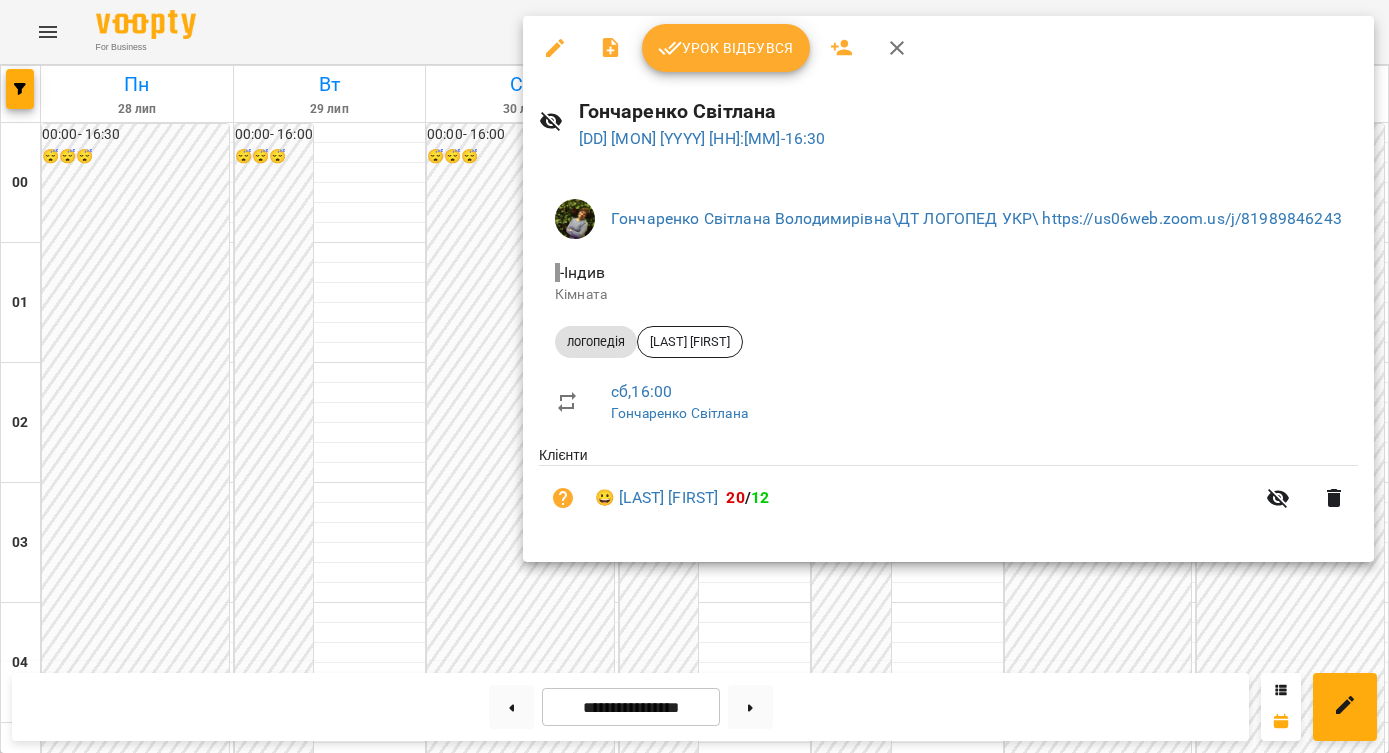 click at bounding box center [694, 376] 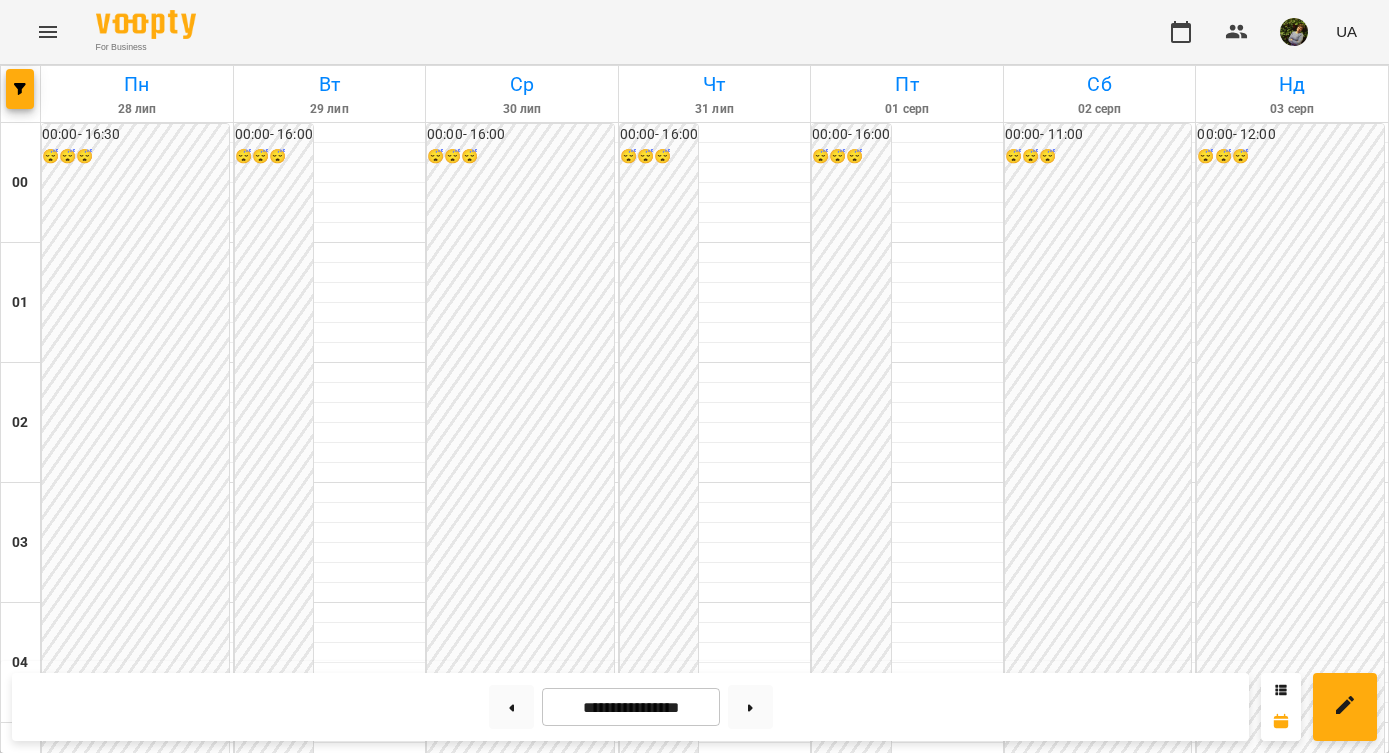 click on "17:00" at bounding box center [1100, 2191] 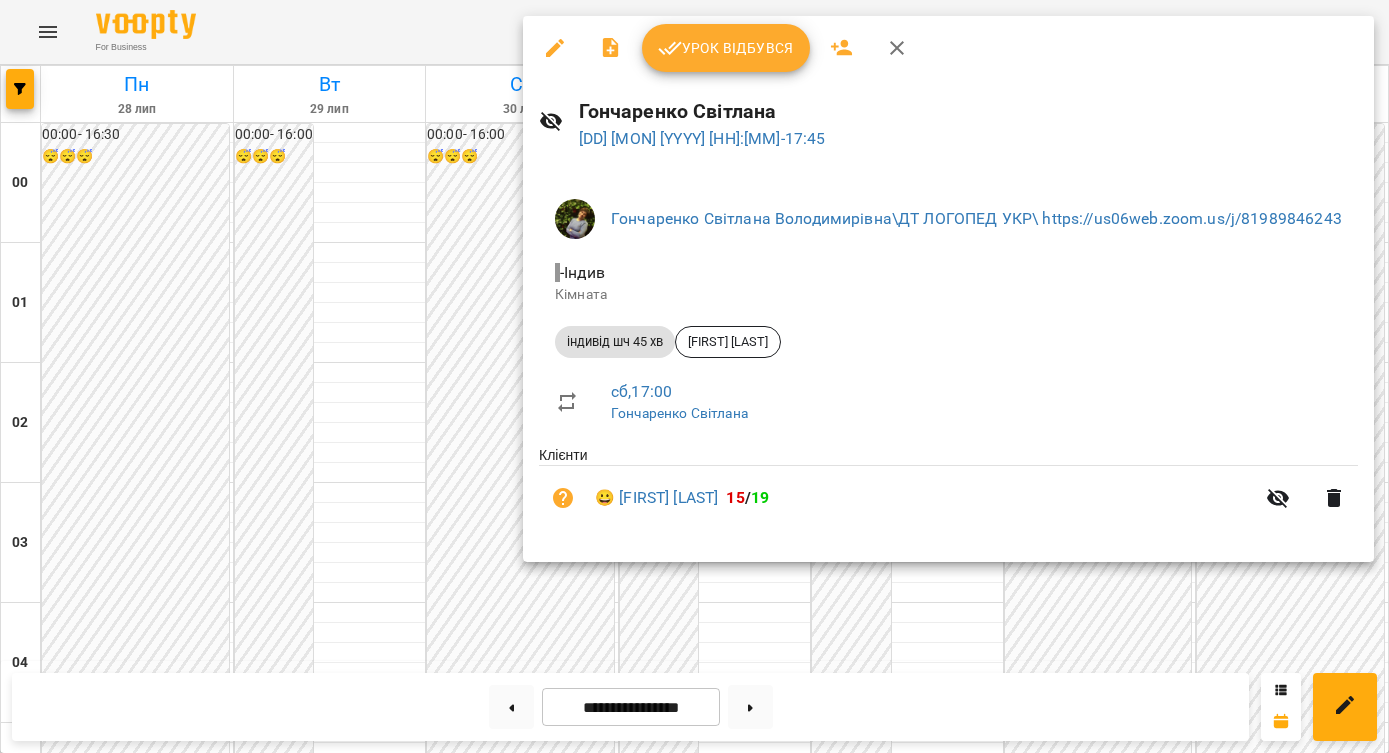 click at bounding box center [694, 376] 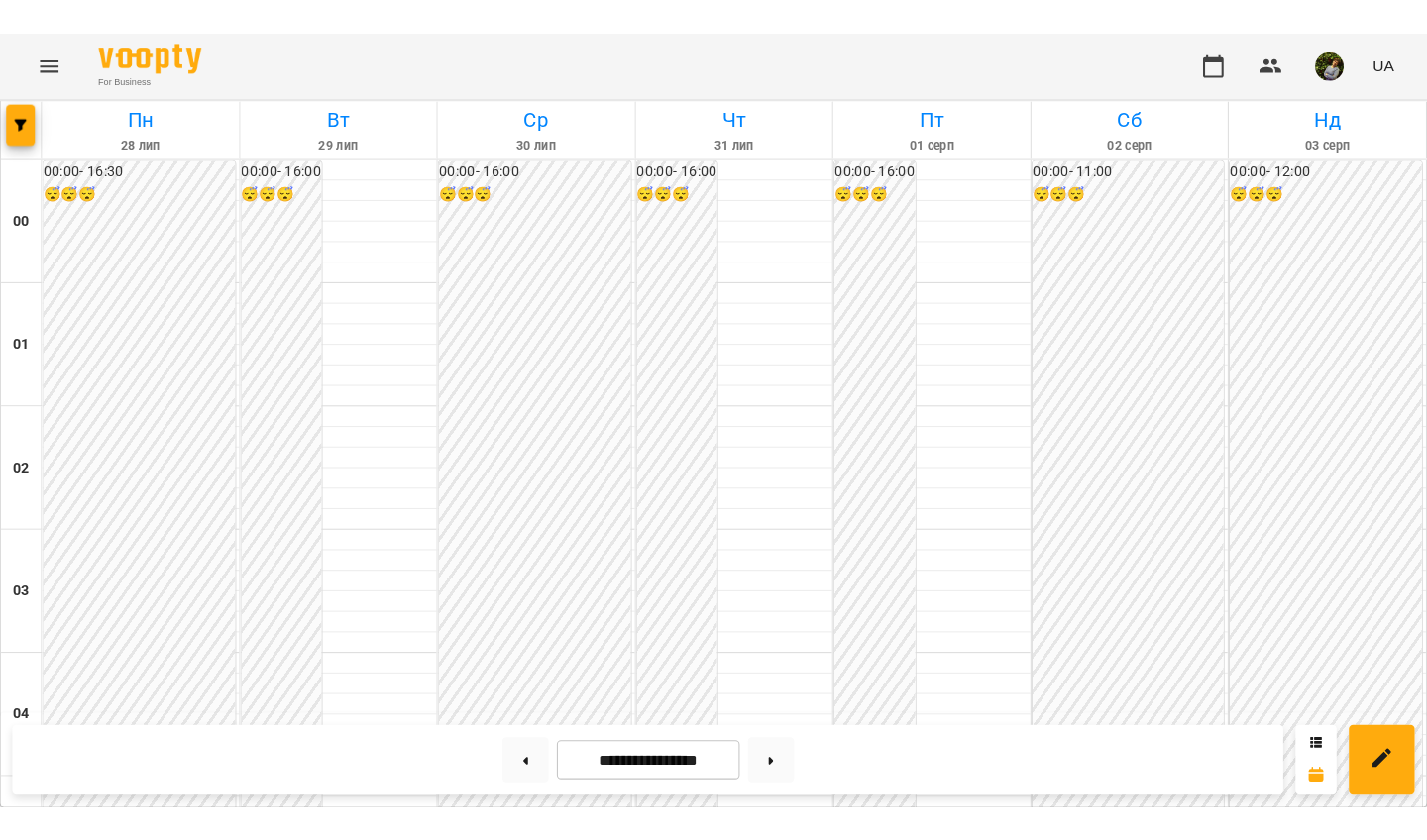 scroll, scrollTop: 1569, scrollLeft: 0, axis: vertical 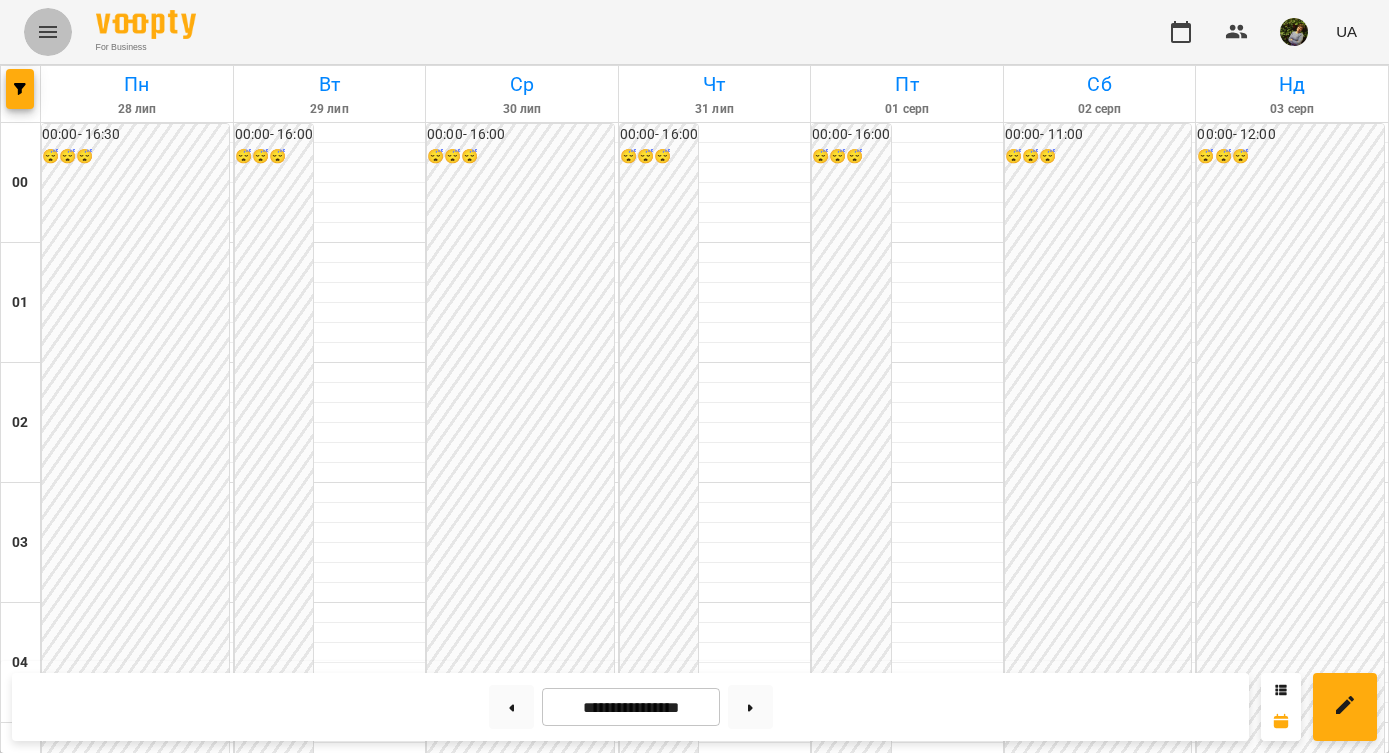 click 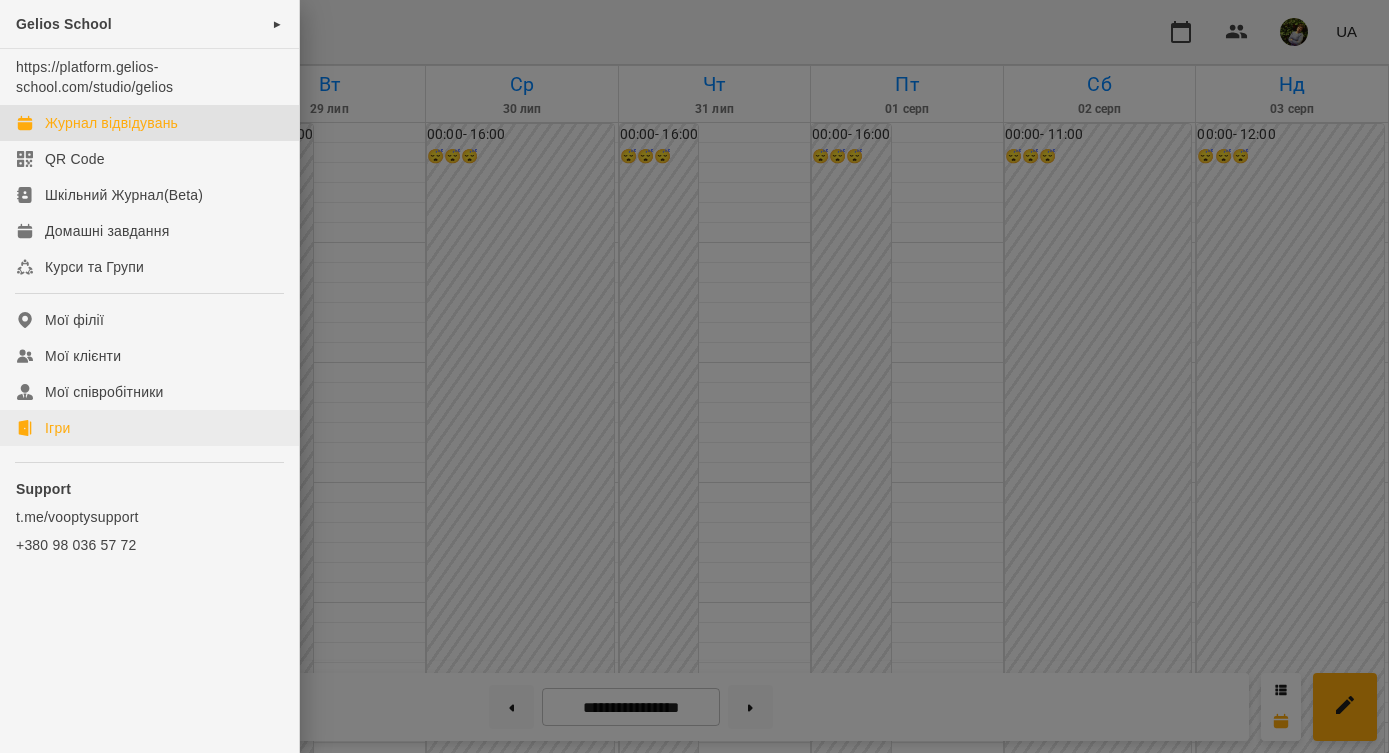 click on "Ігри" 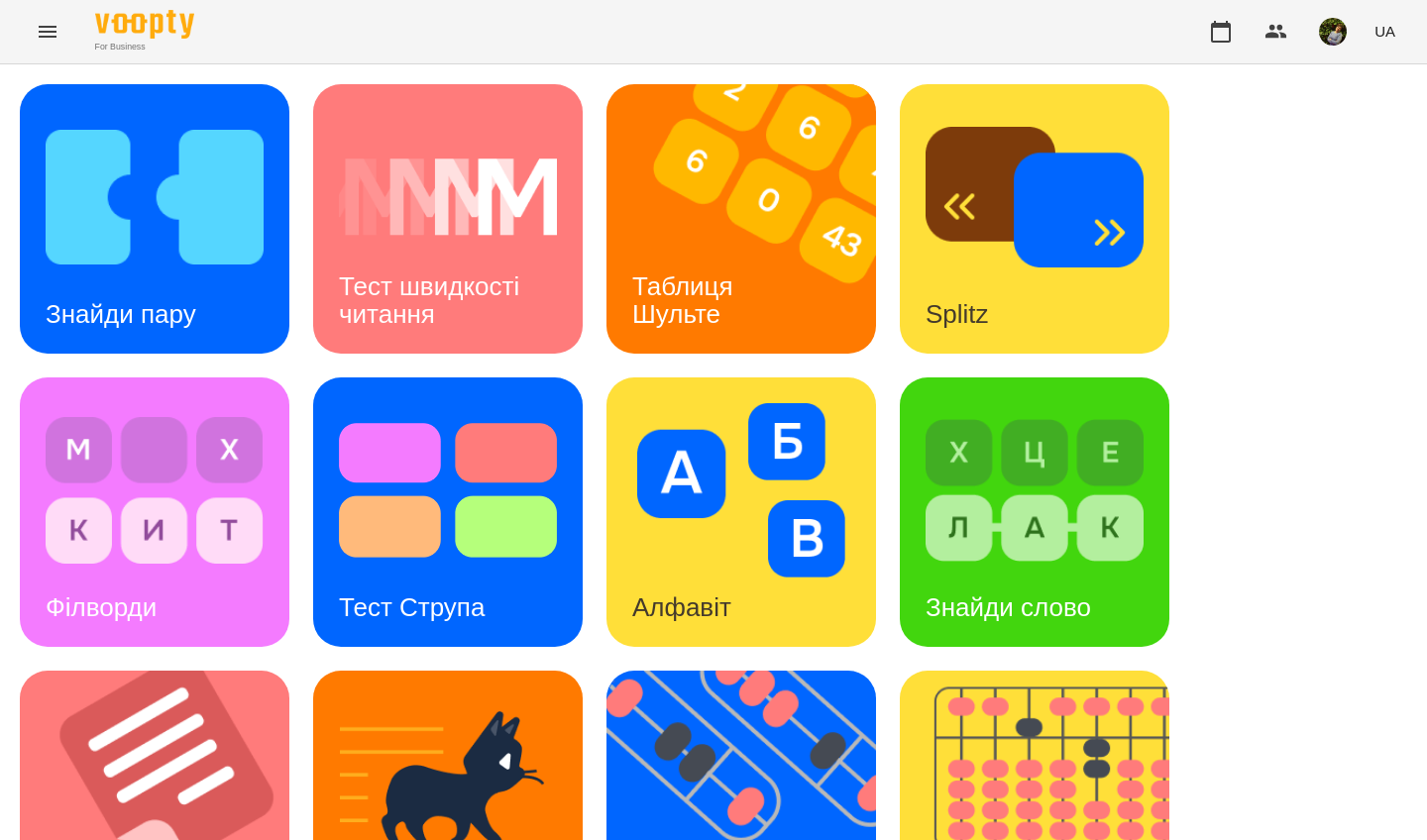 click on "Таблиця
Шульте" at bounding box center (686, 299) 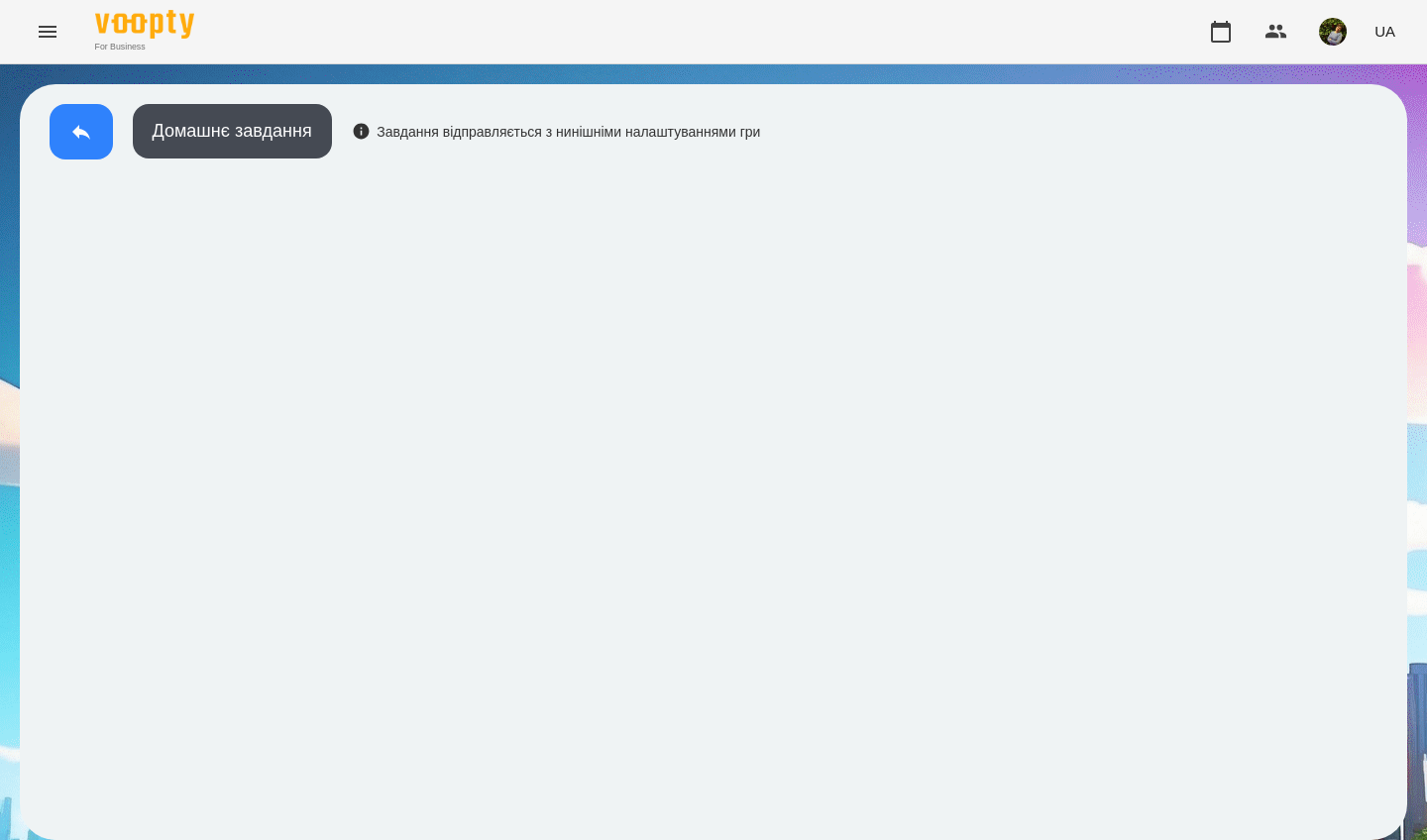 click at bounding box center [81, 132] 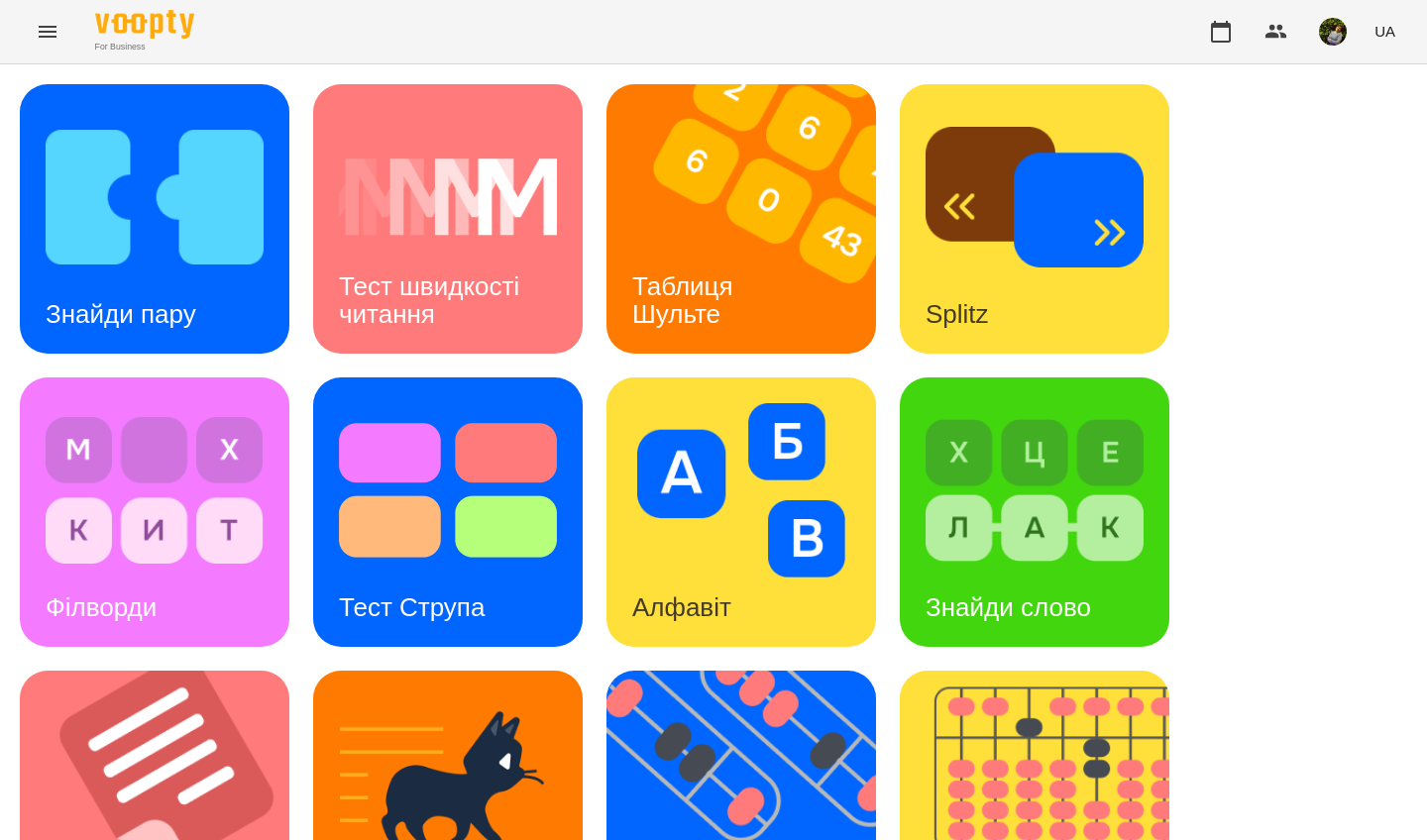 click on "Тест швидкості читання" at bounding box center [432, 299] 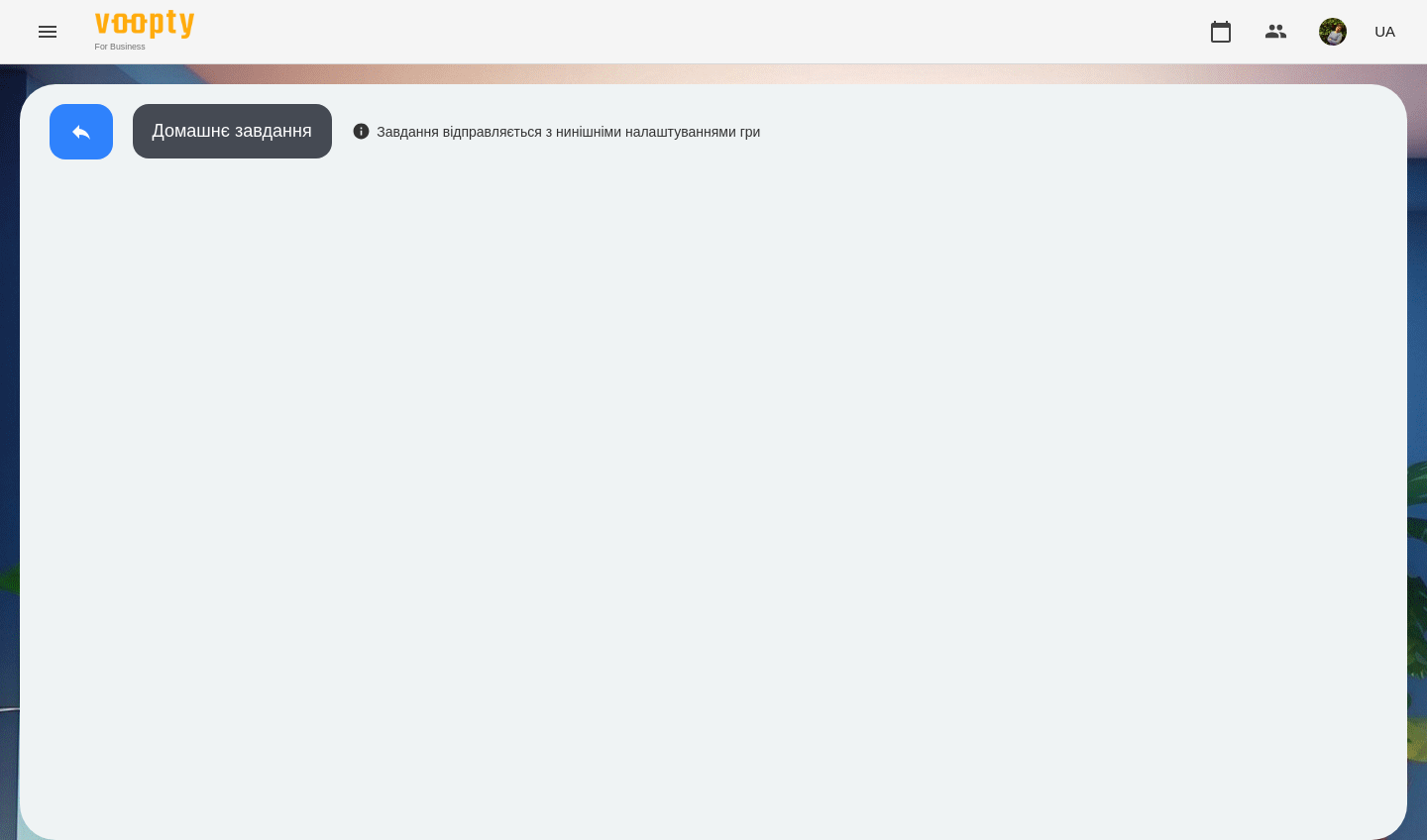 click 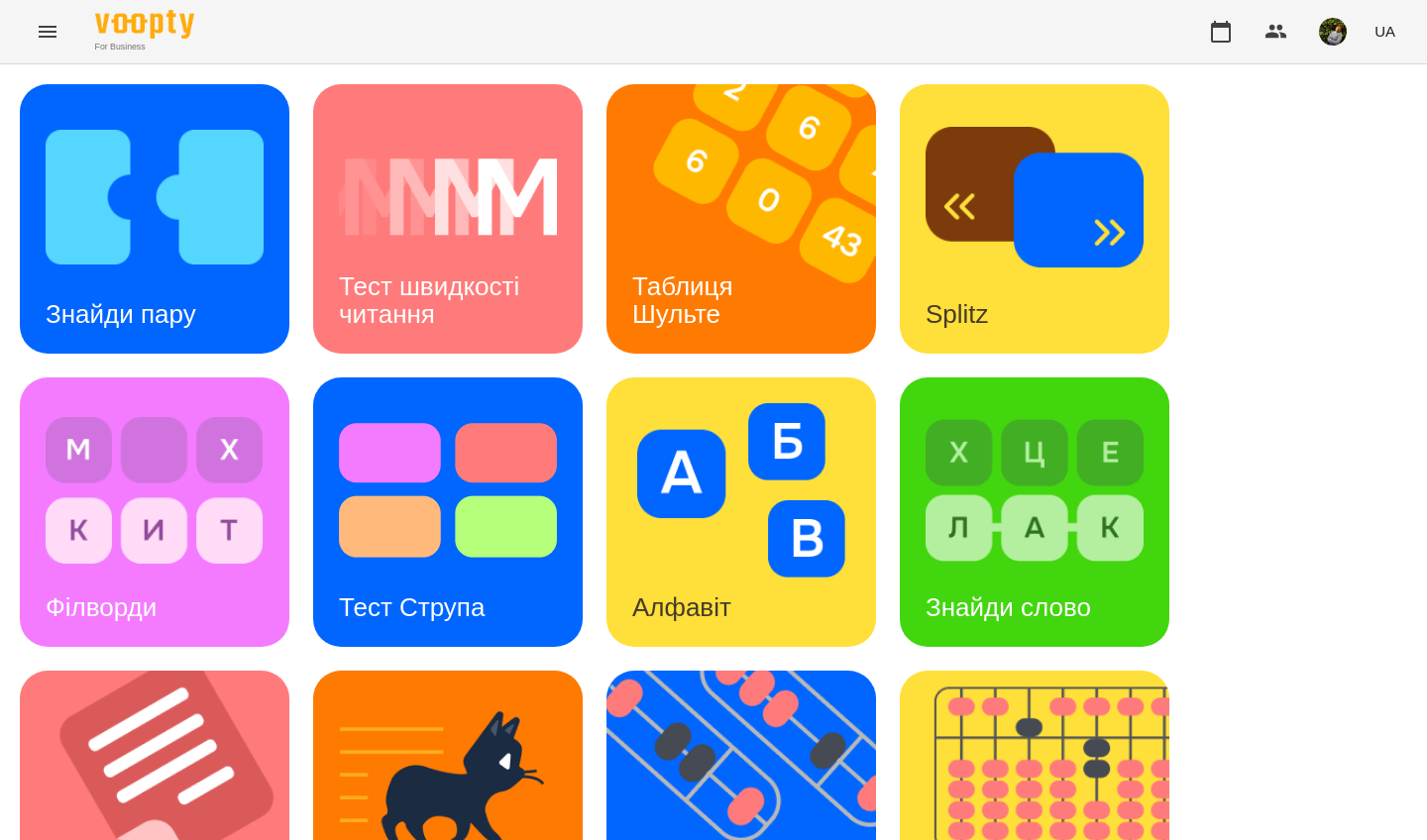 click on "Тест швидкості читання" at bounding box center (448, 300) 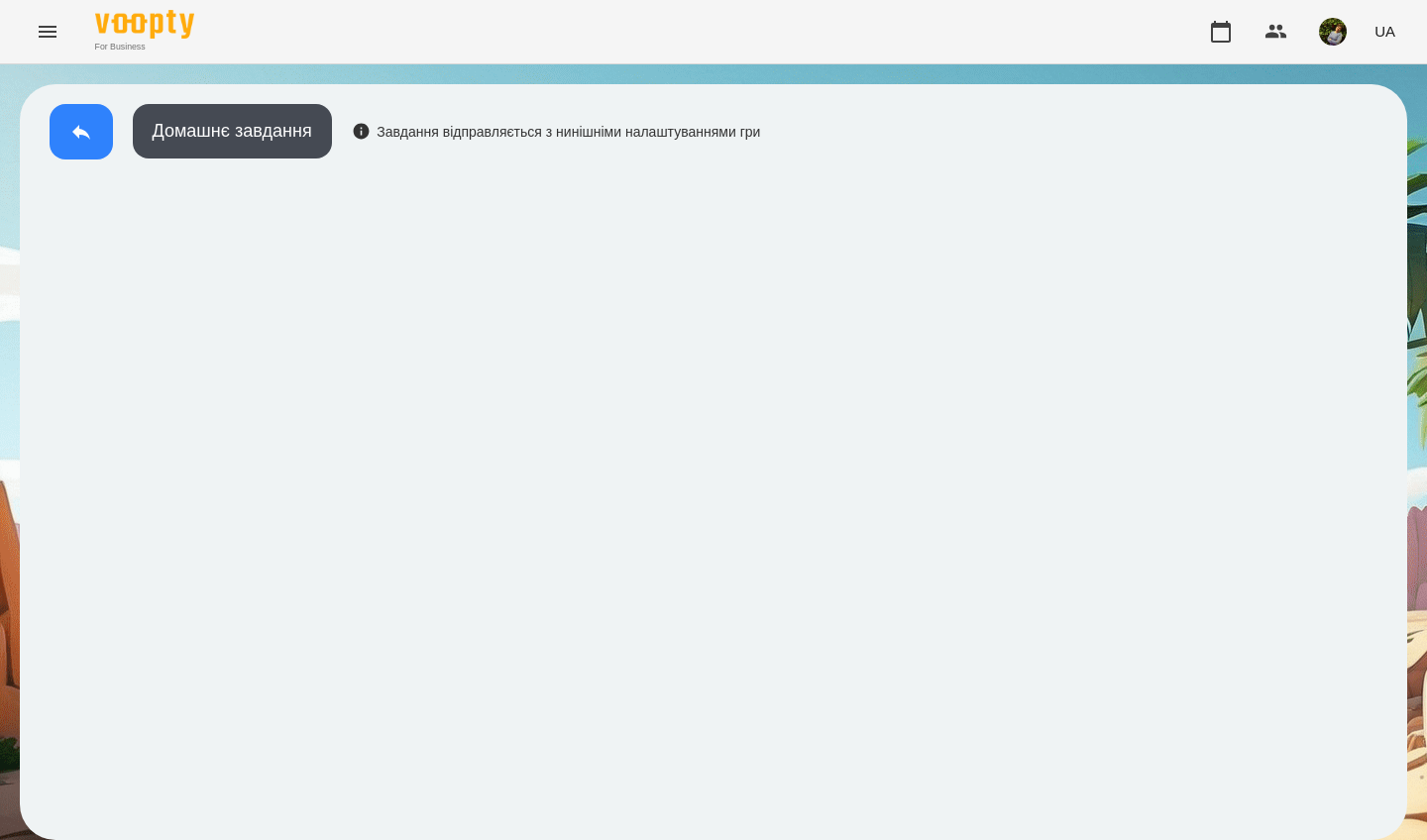 click 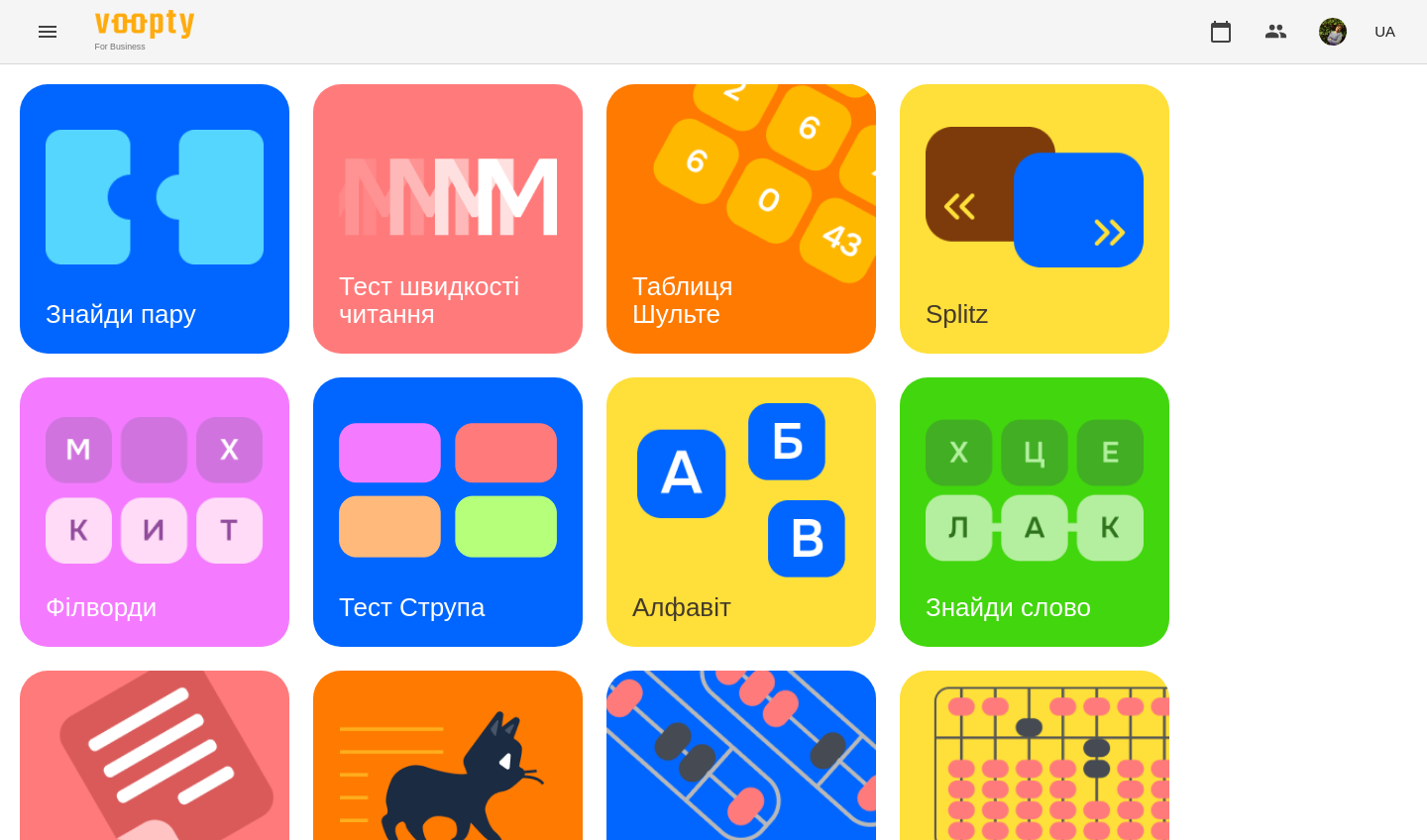 click on "Тест швидкості читання" at bounding box center (448, 300) 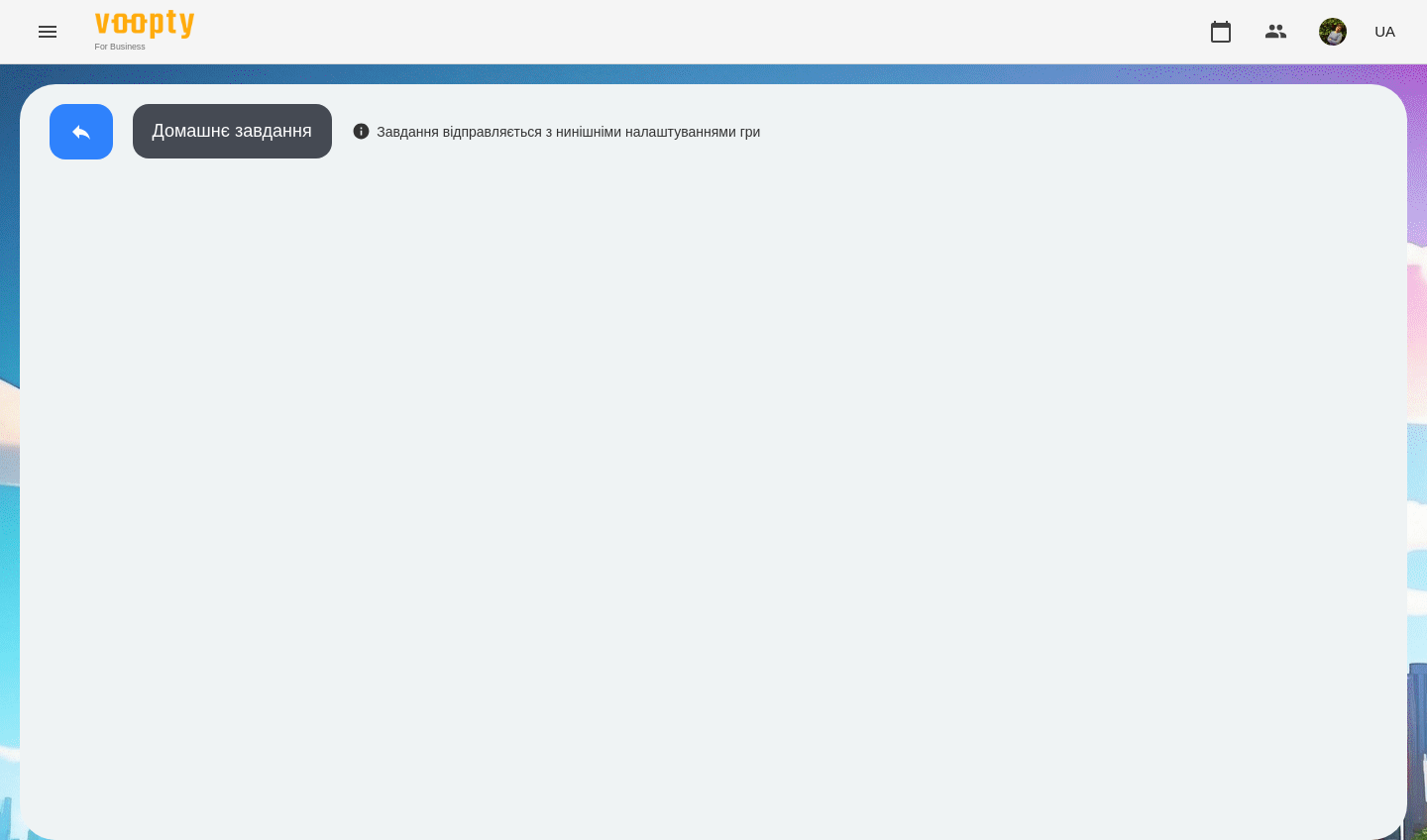 click 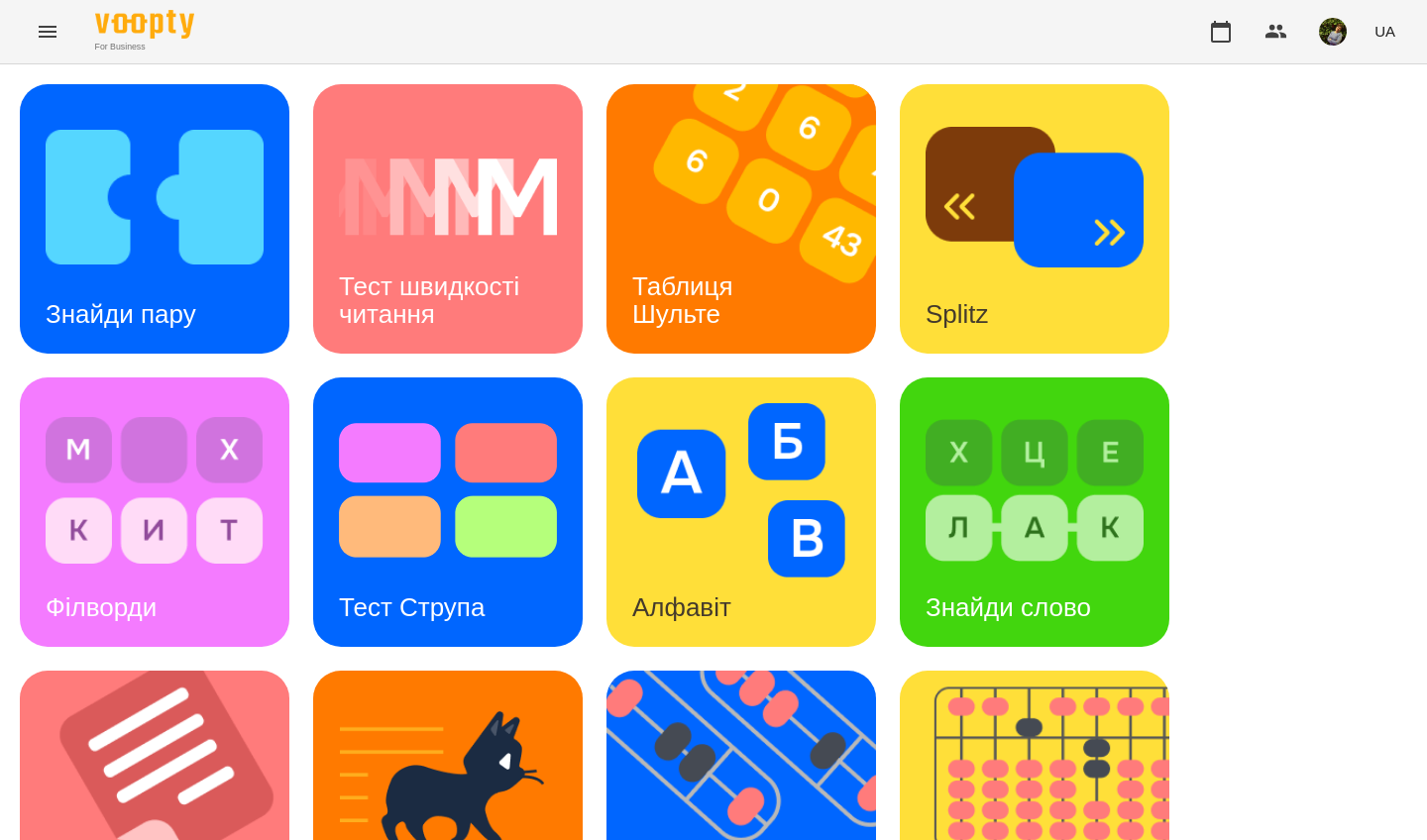 scroll, scrollTop: 706, scrollLeft: 0, axis: vertical 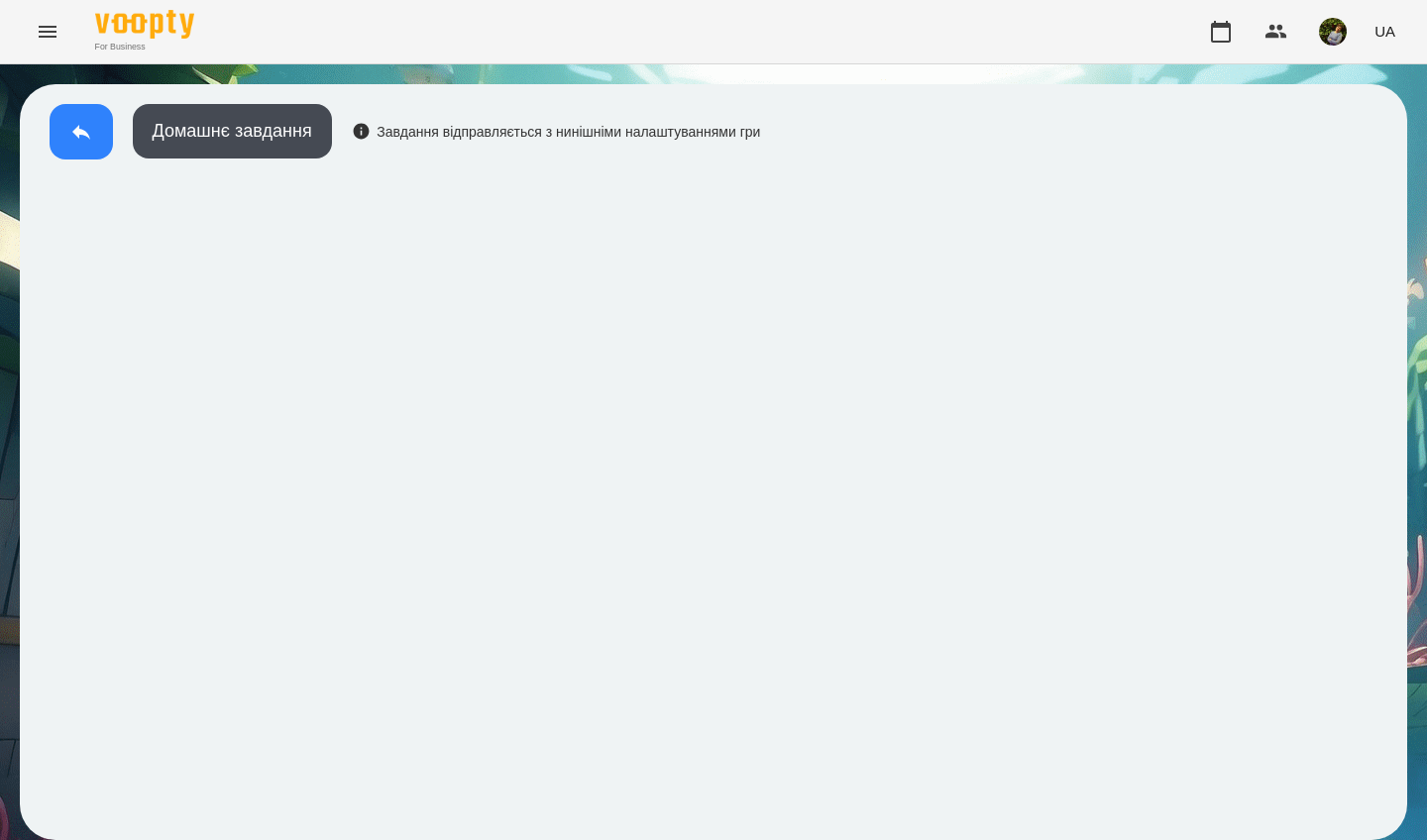 click 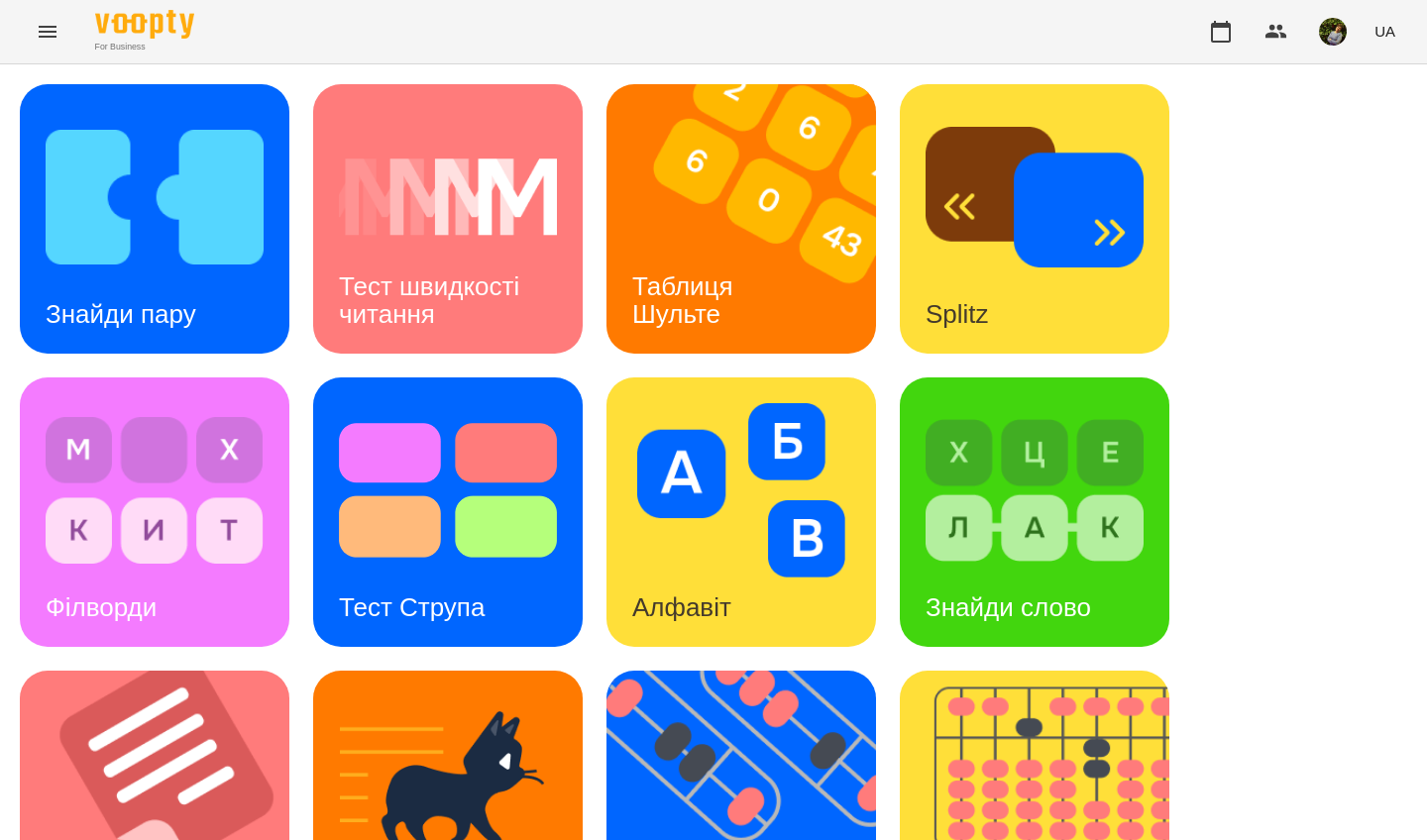 click on "Знайди слово" at bounding box center [1008, 607] 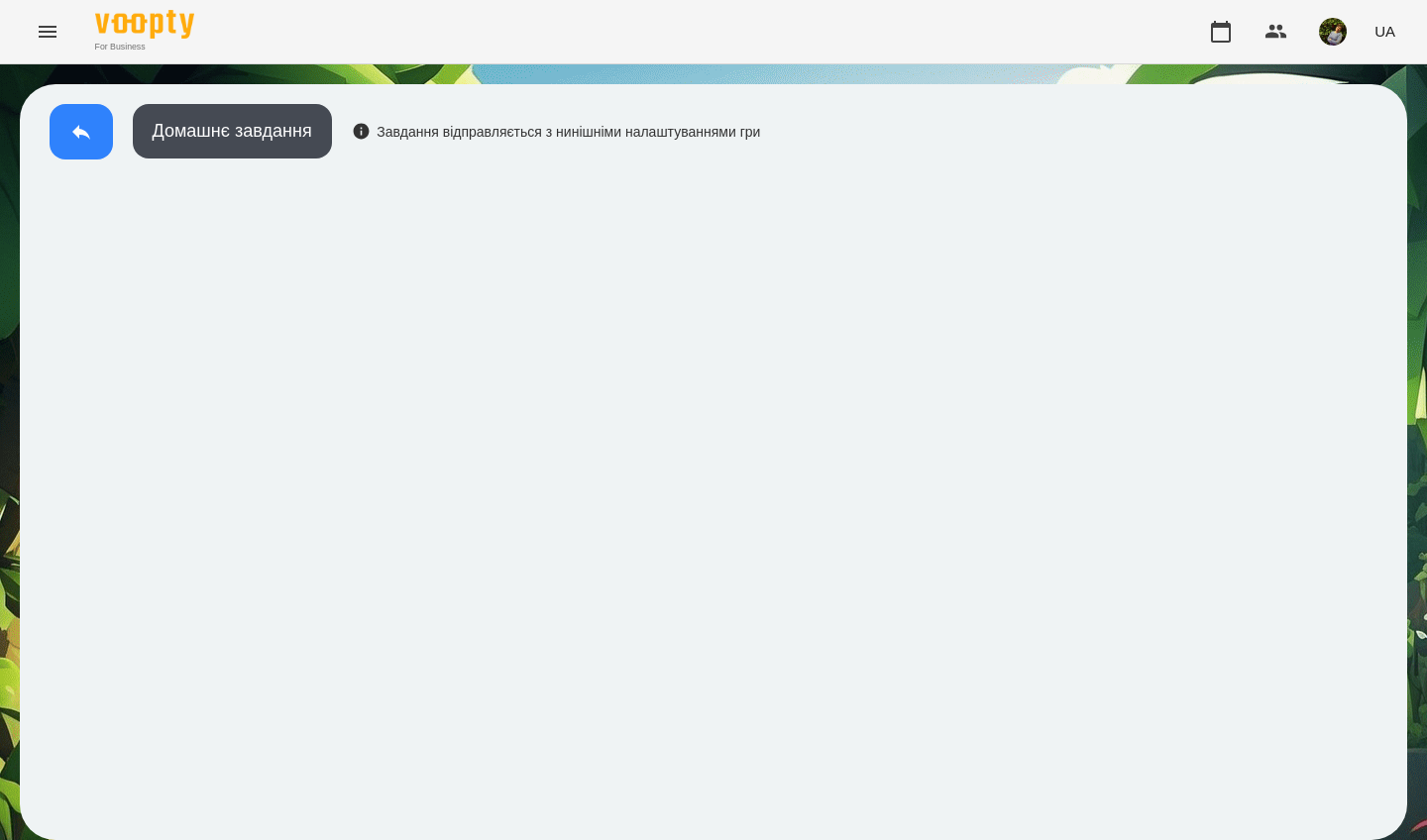 click 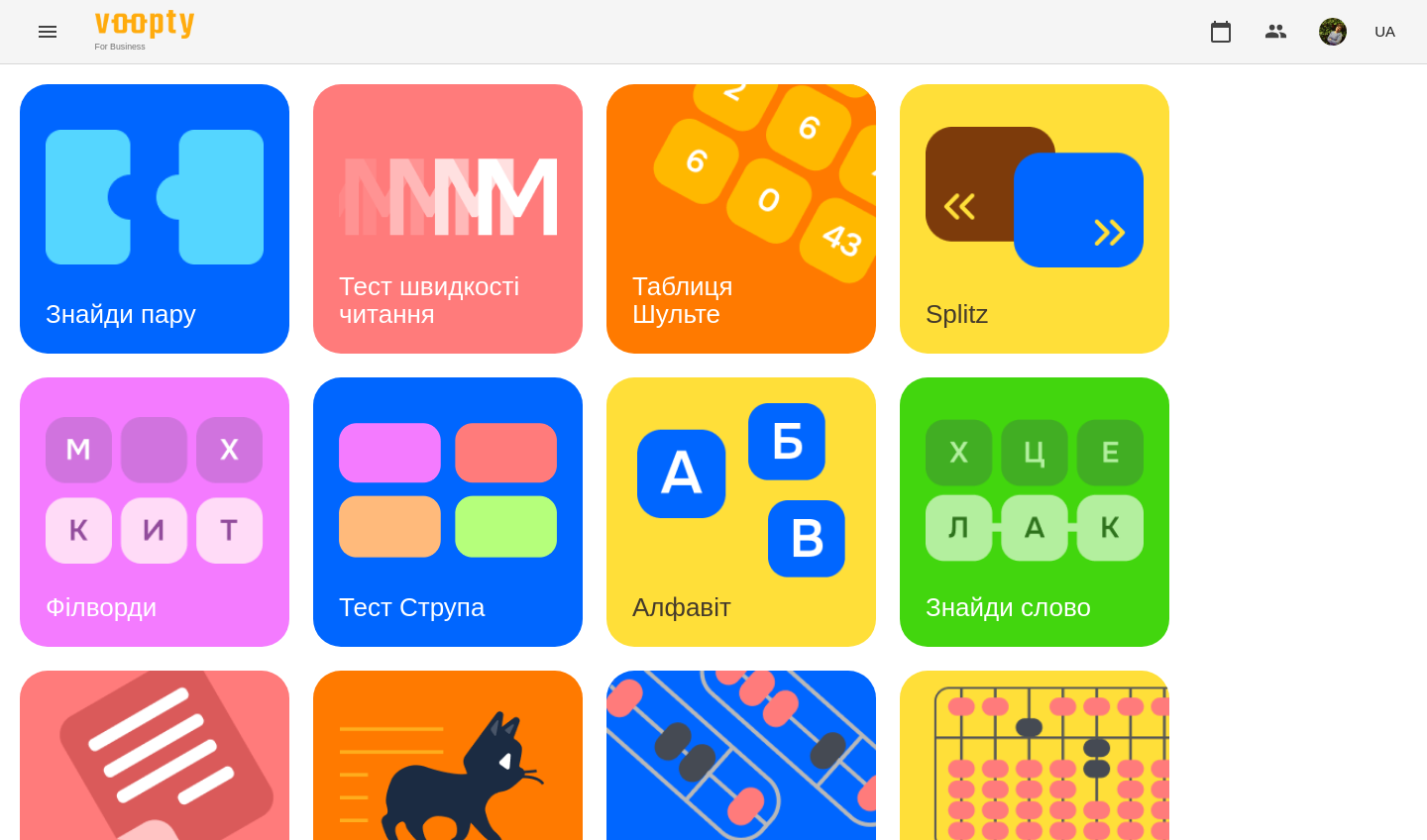 click on "Знайди пару" at bounding box center (121, 314) 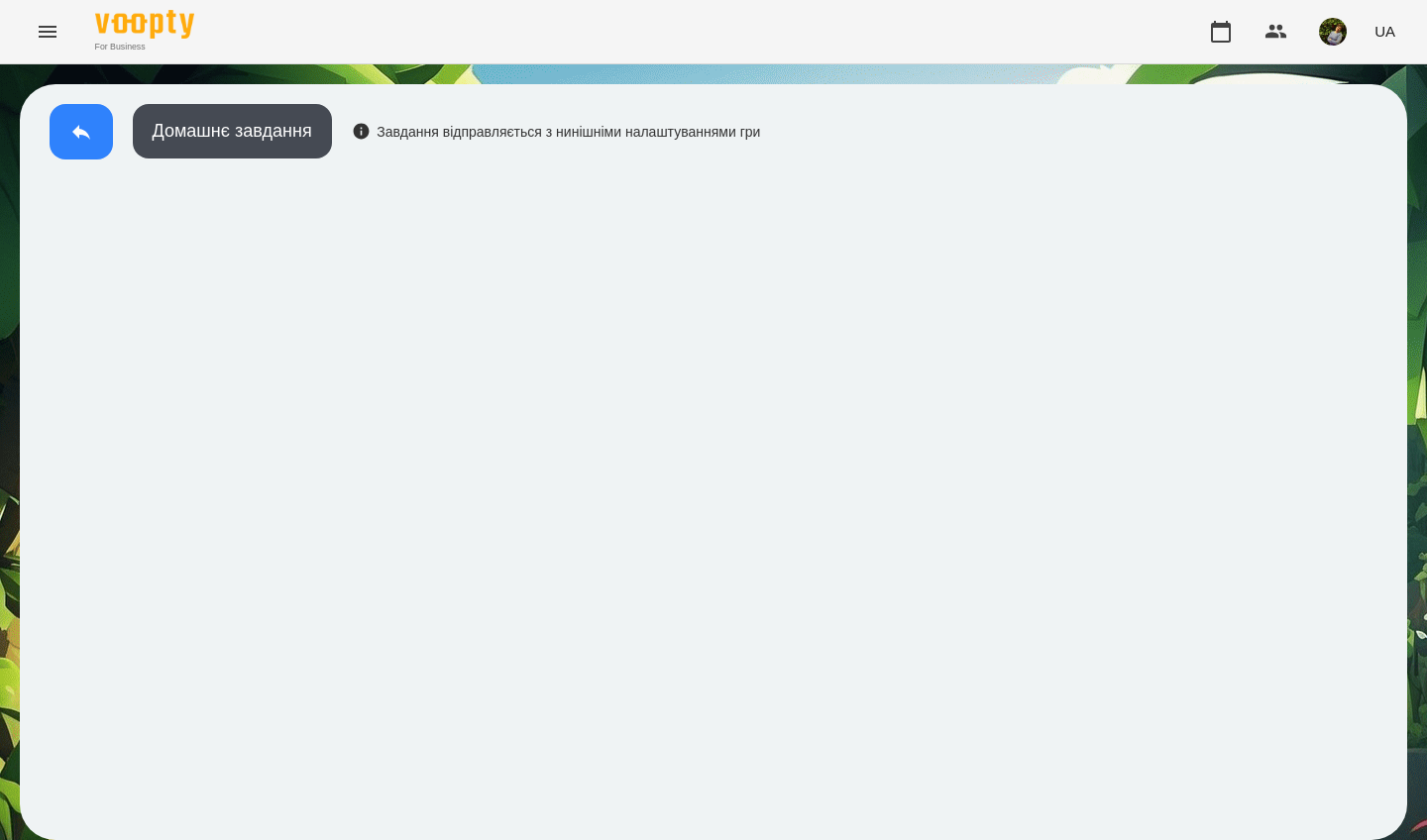 click 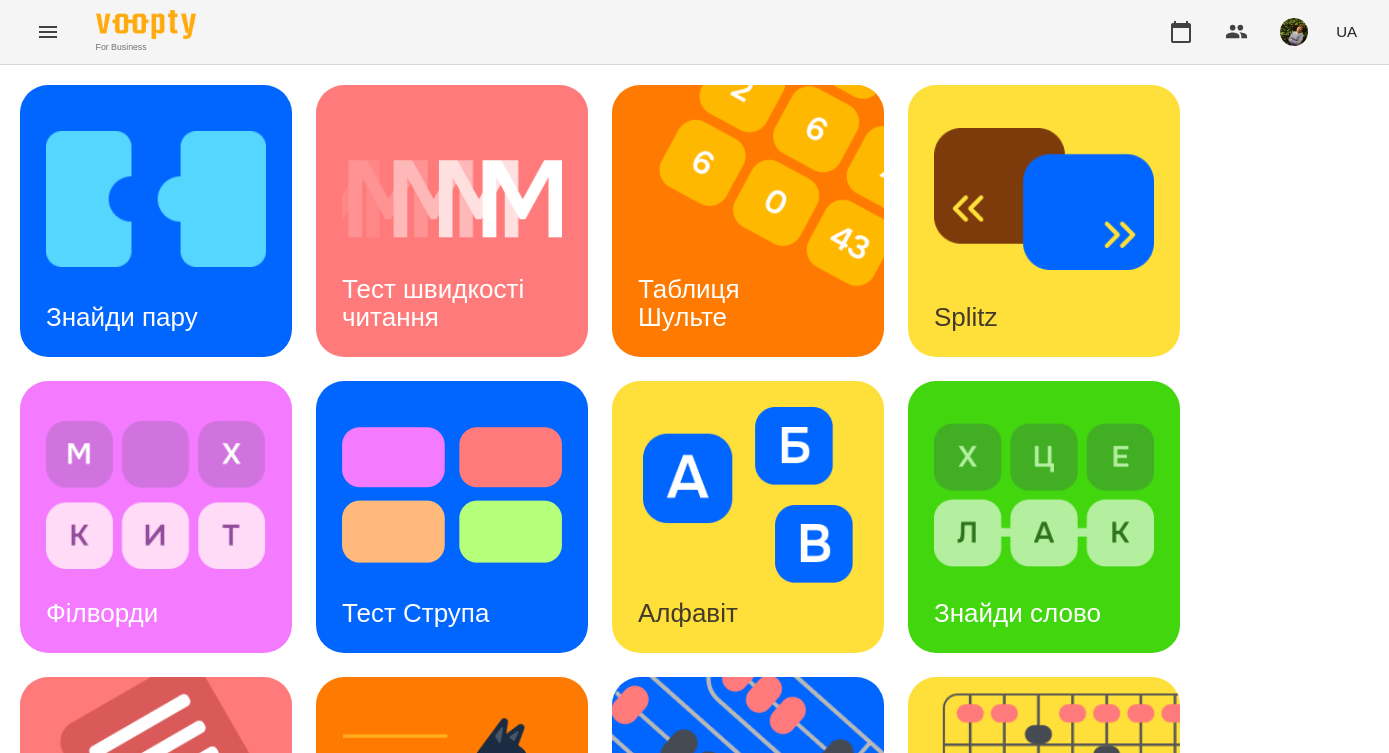click 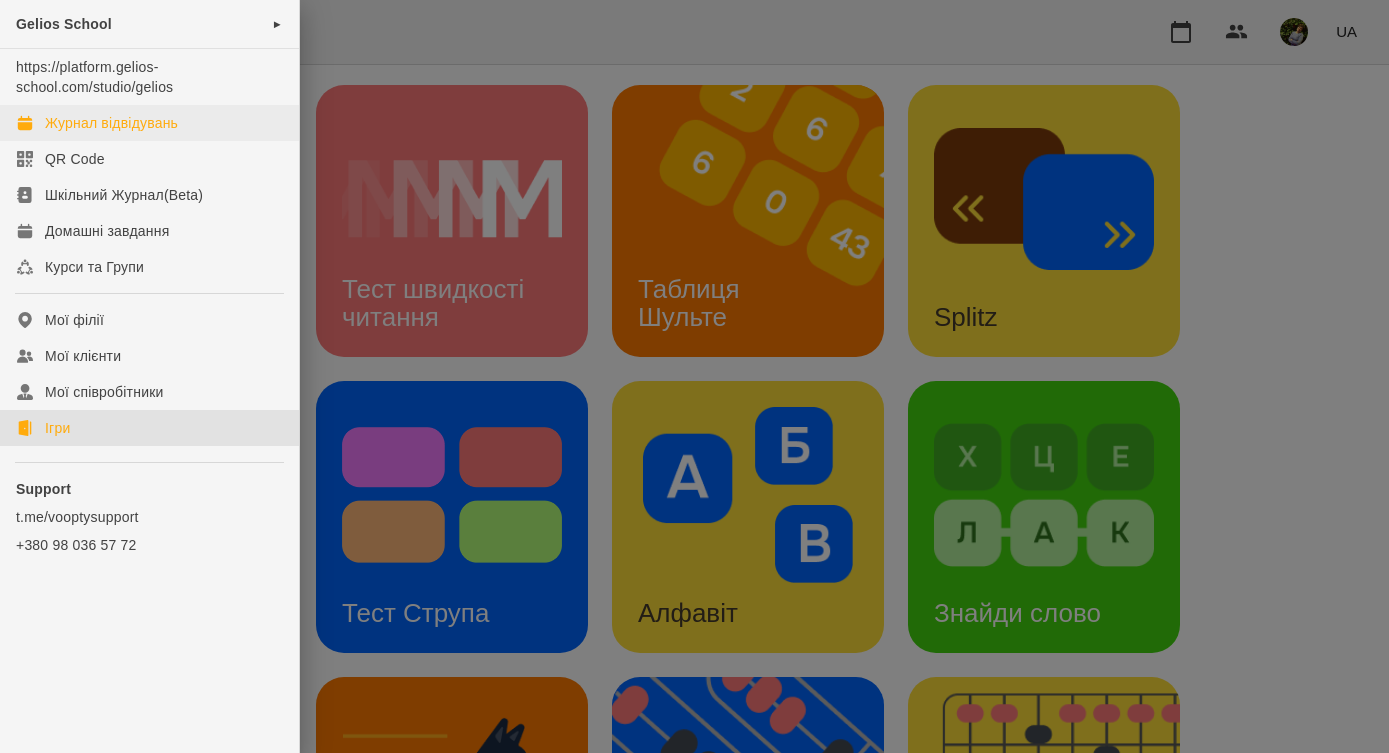 click on "Журнал відвідувань" at bounding box center (111, 123) 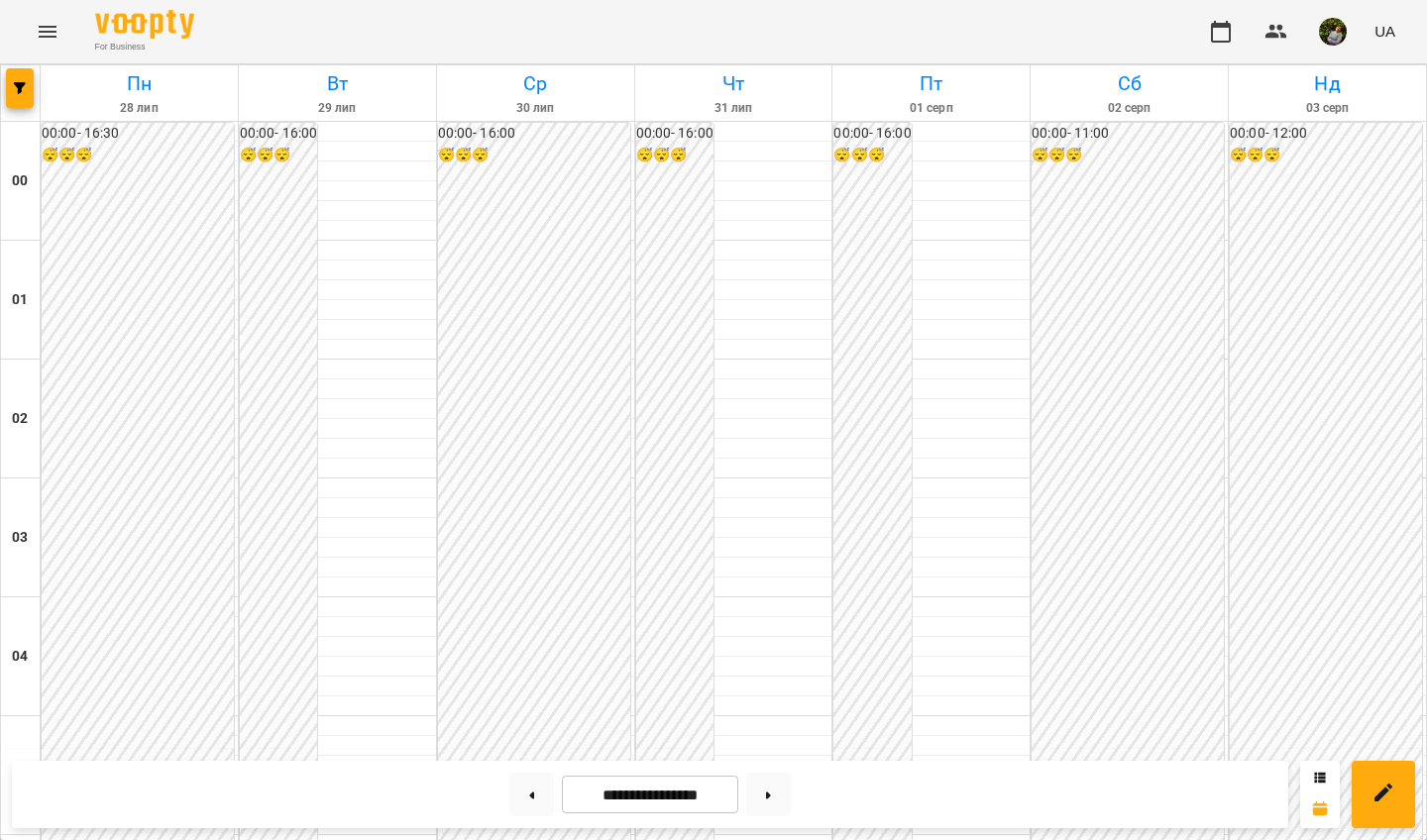 scroll, scrollTop: 1602, scrollLeft: 0, axis: vertical 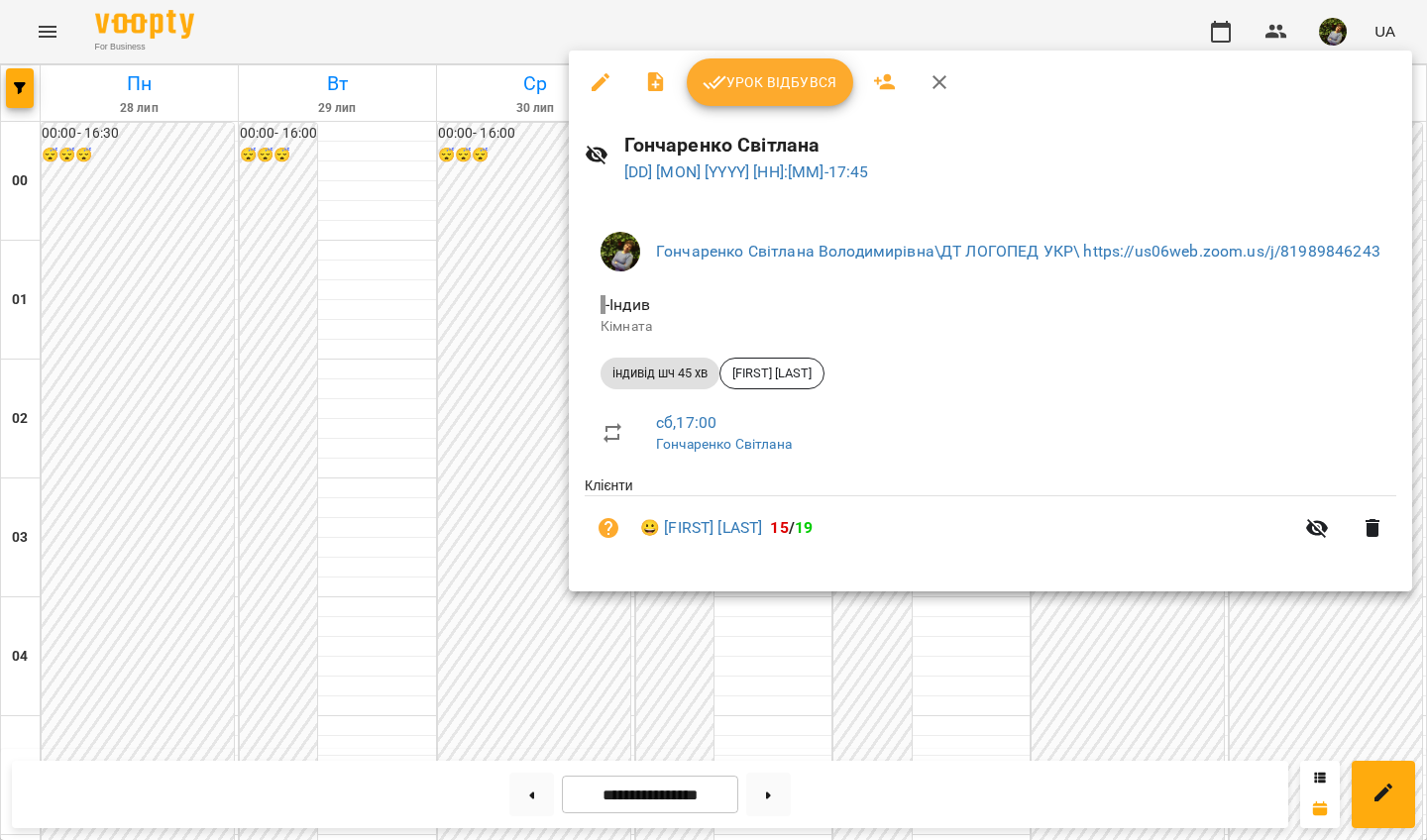click on "Урок відбувся" at bounding box center [770, 82] 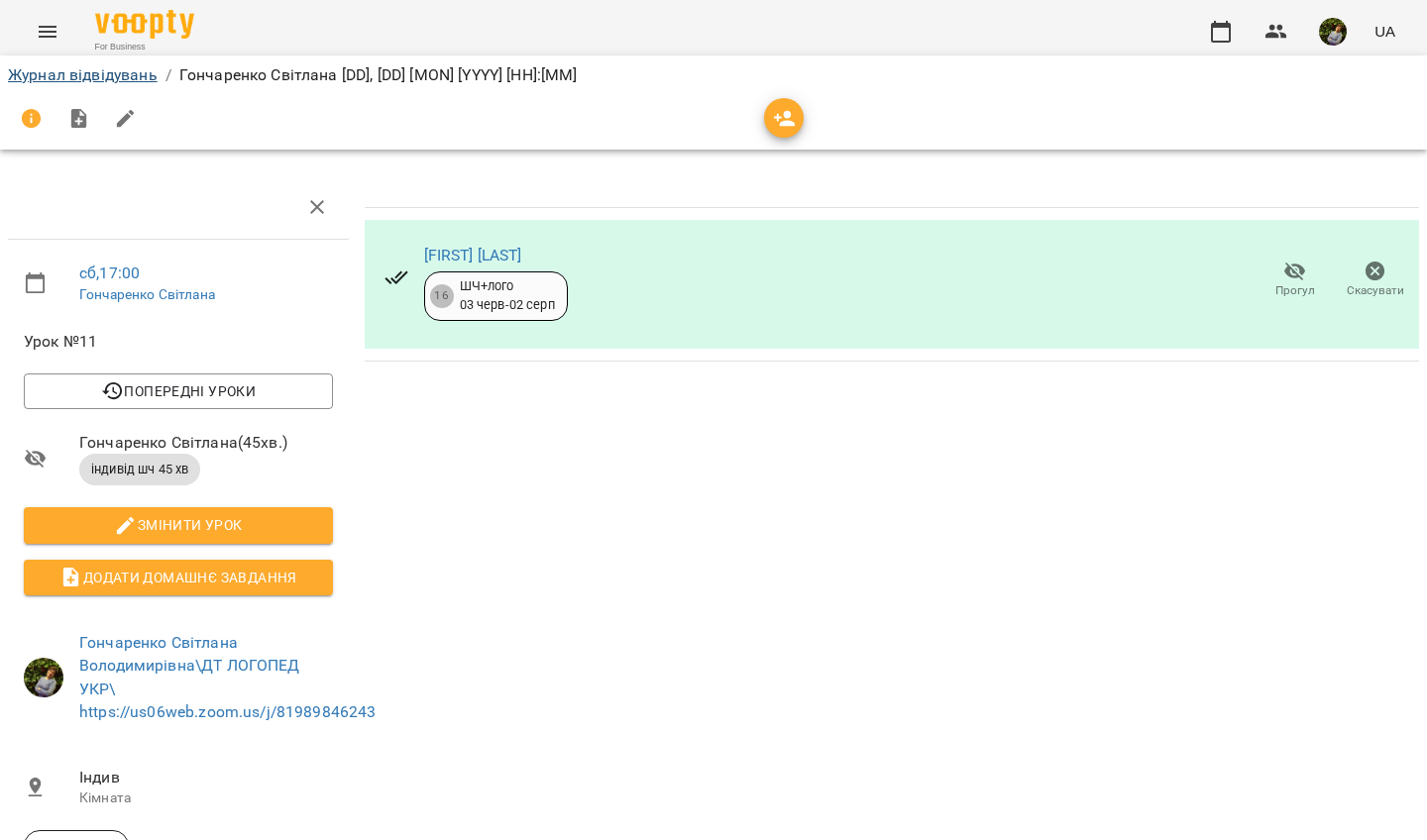 click on "Журнал відвідувань" at bounding box center (82, 74) 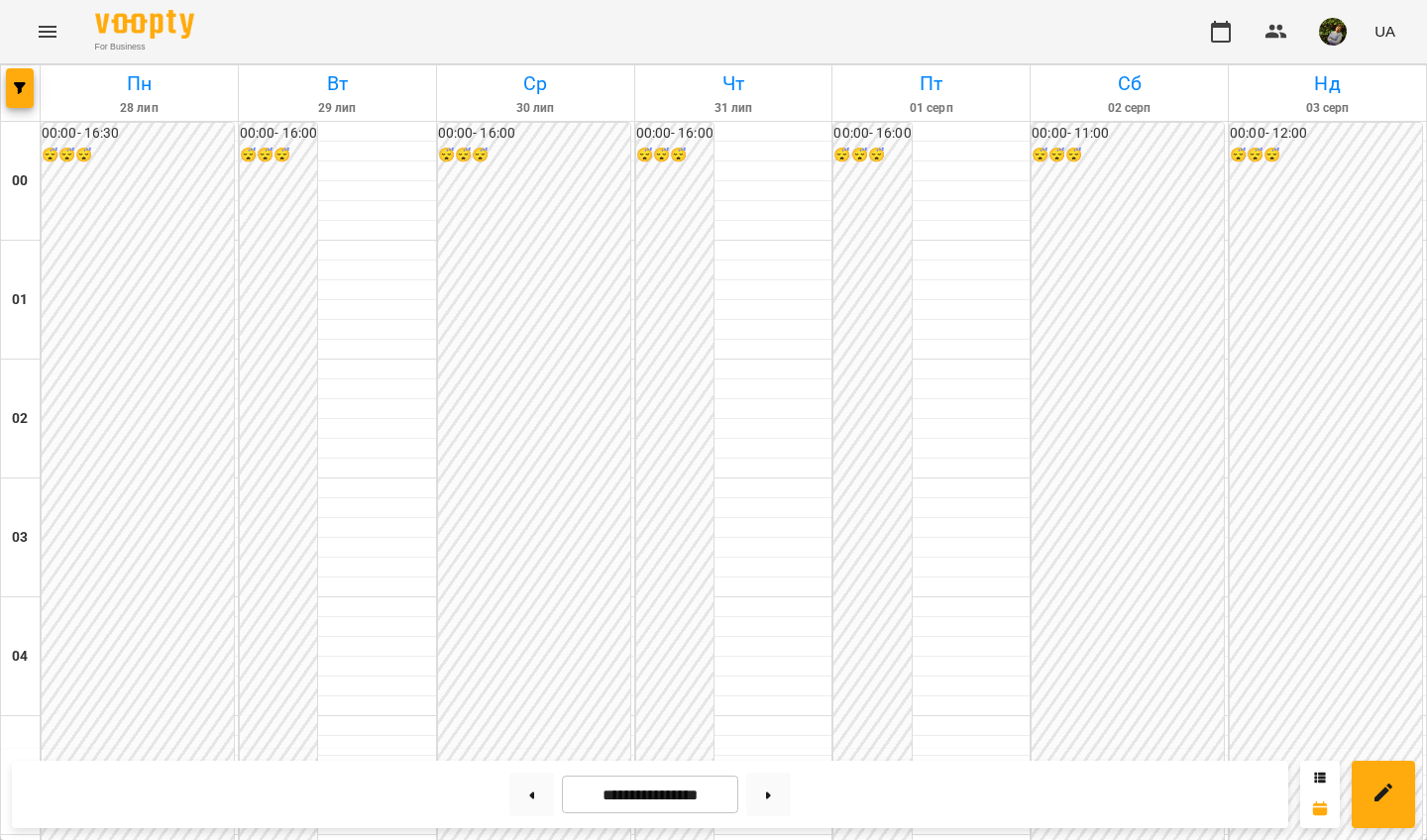 scroll, scrollTop: 2051, scrollLeft: 0, axis: vertical 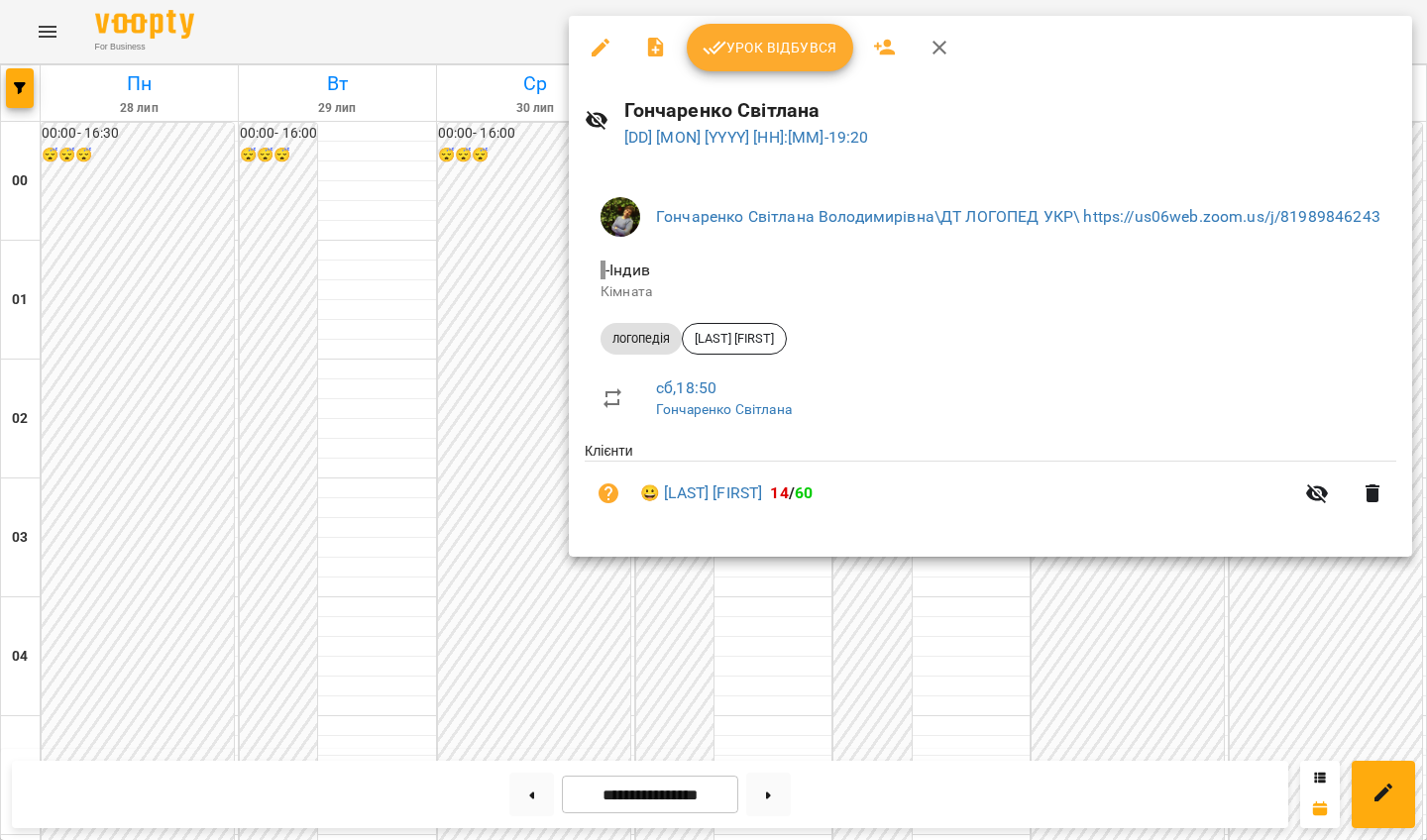 click at bounding box center (714, 420) 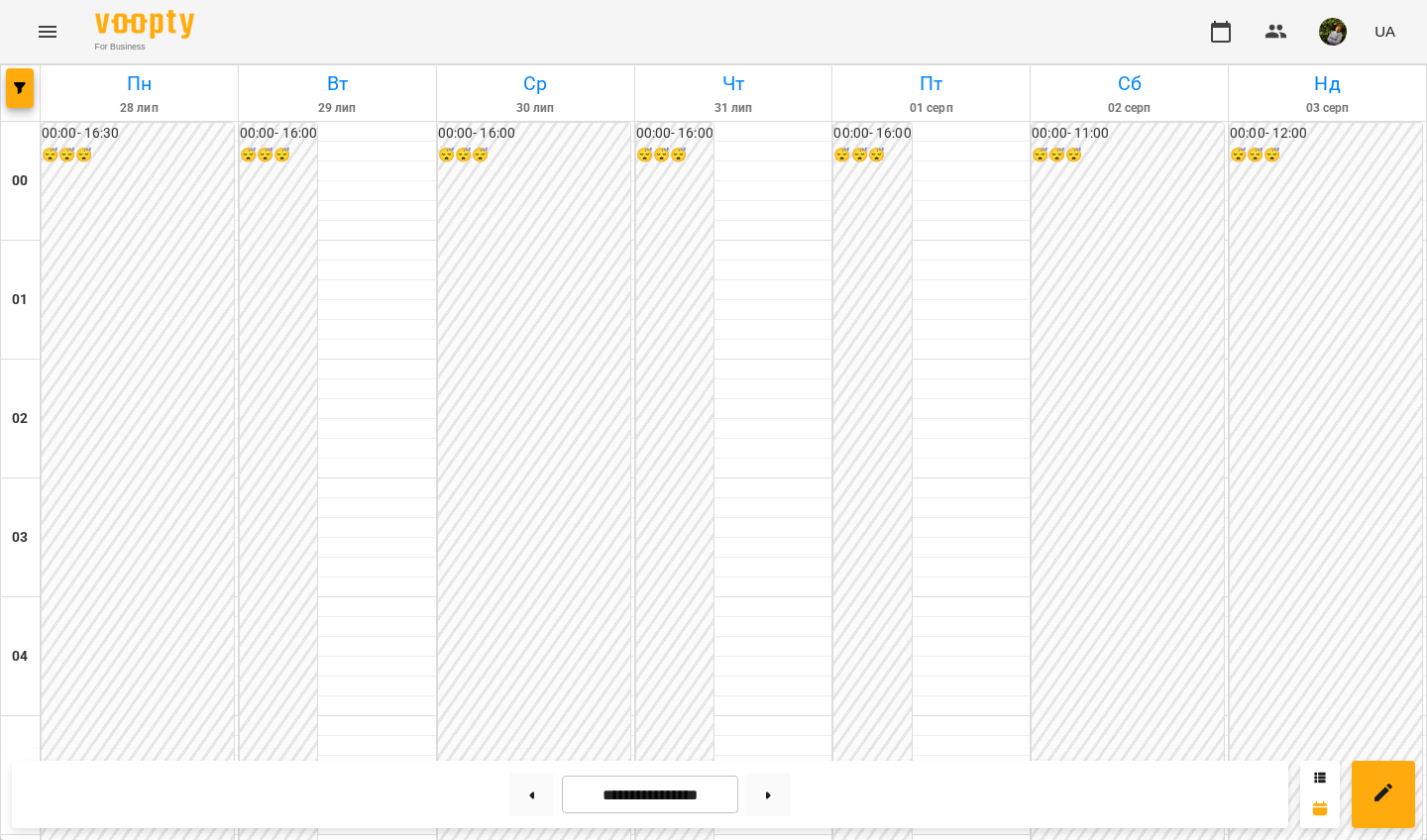 scroll, scrollTop: 2014, scrollLeft: 0, axis: vertical 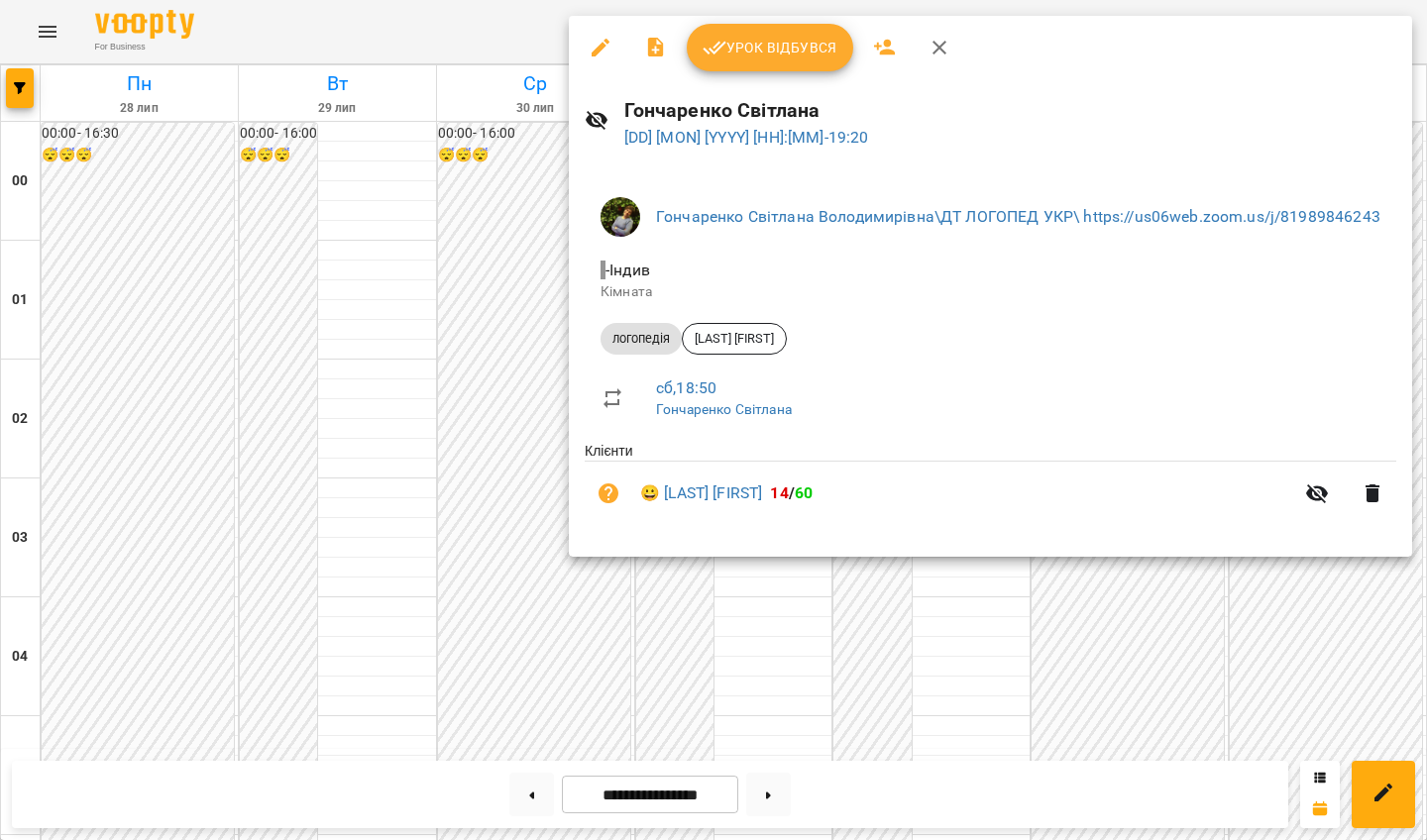 click at bounding box center [714, 420] 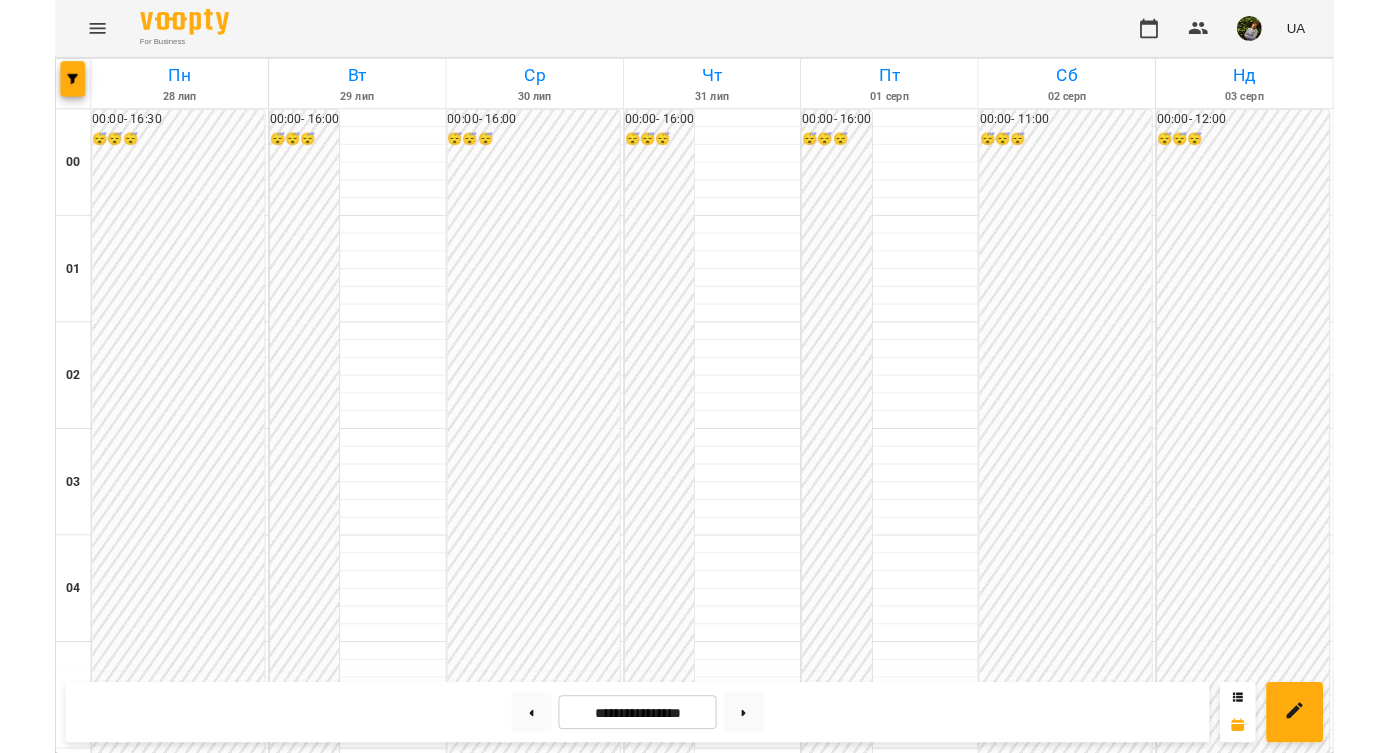 scroll, scrollTop: 1894, scrollLeft: 0, axis: vertical 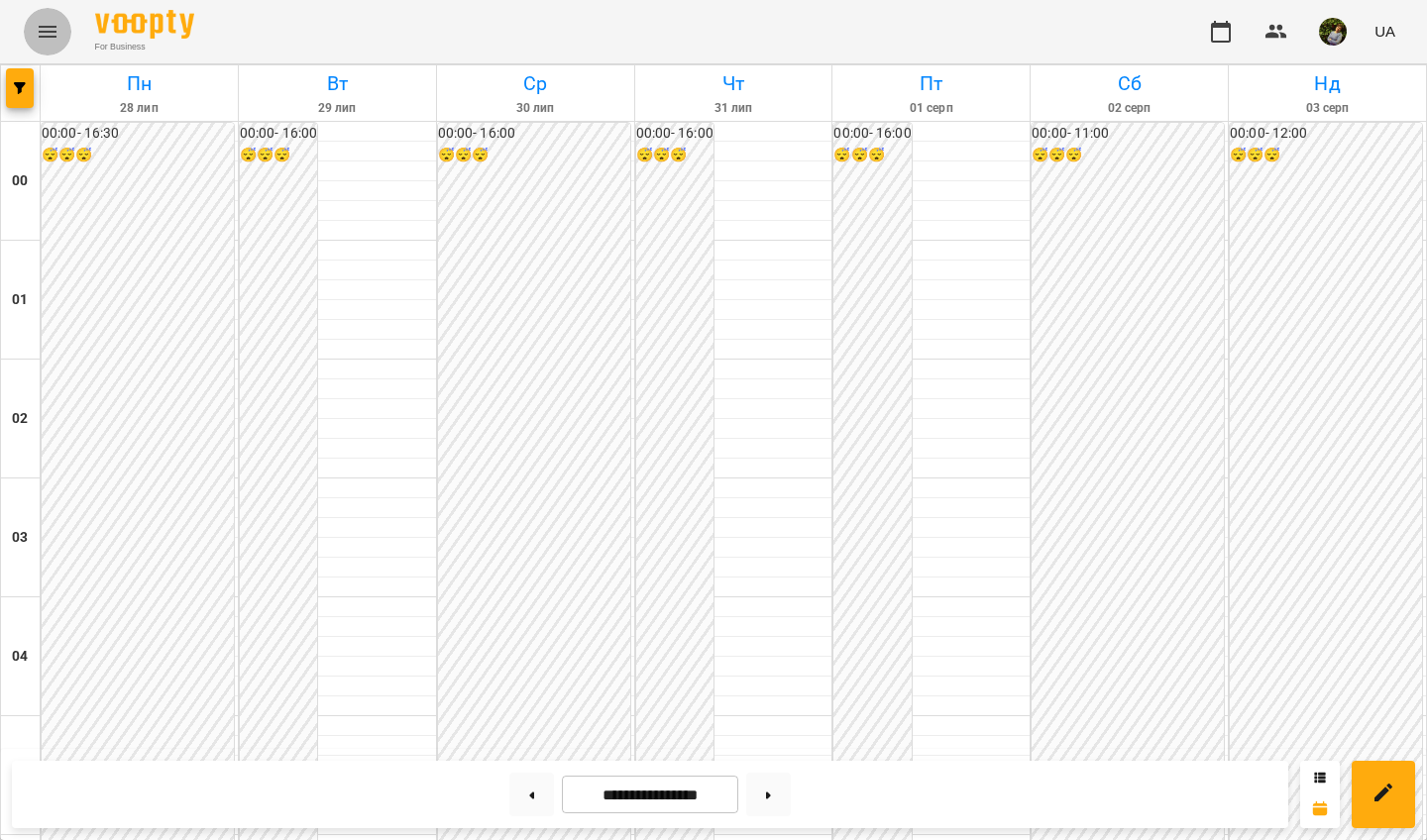 click 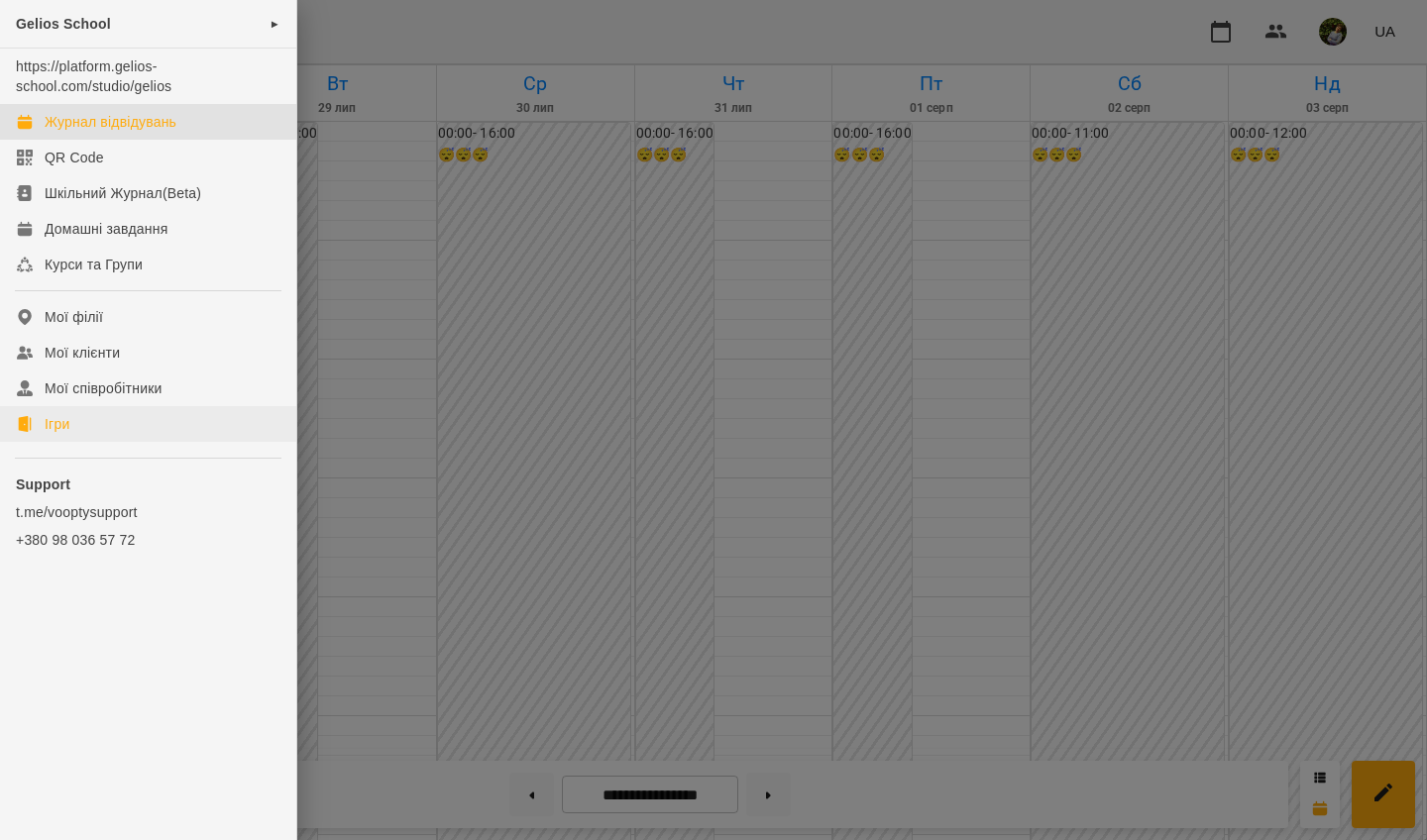 click on "Ігри" 